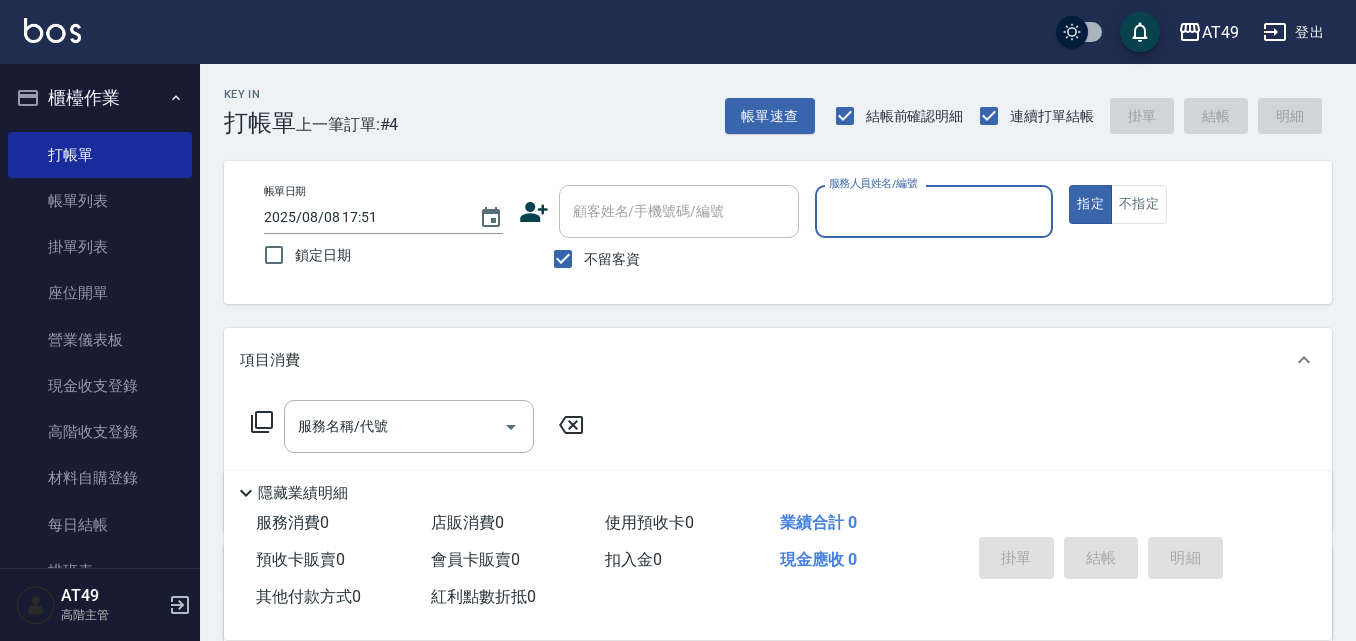 scroll, scrollTop: 0, scrollLeft: 0, axis: both 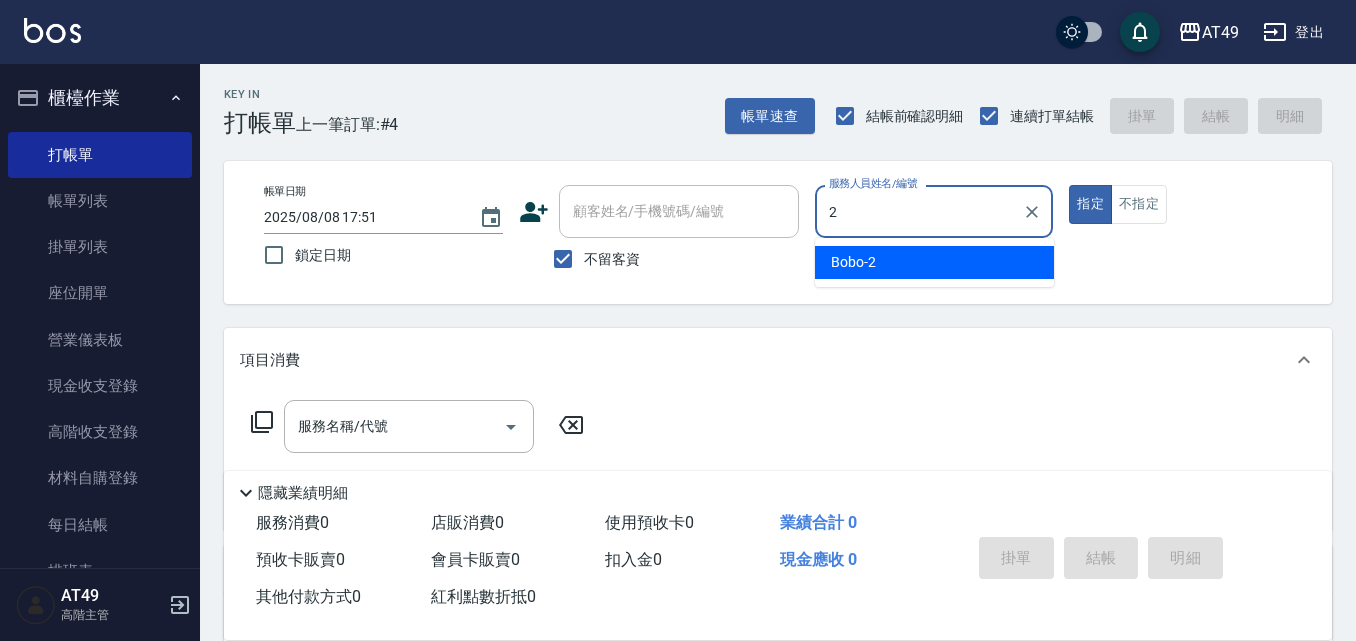 type on "Bobo-2" 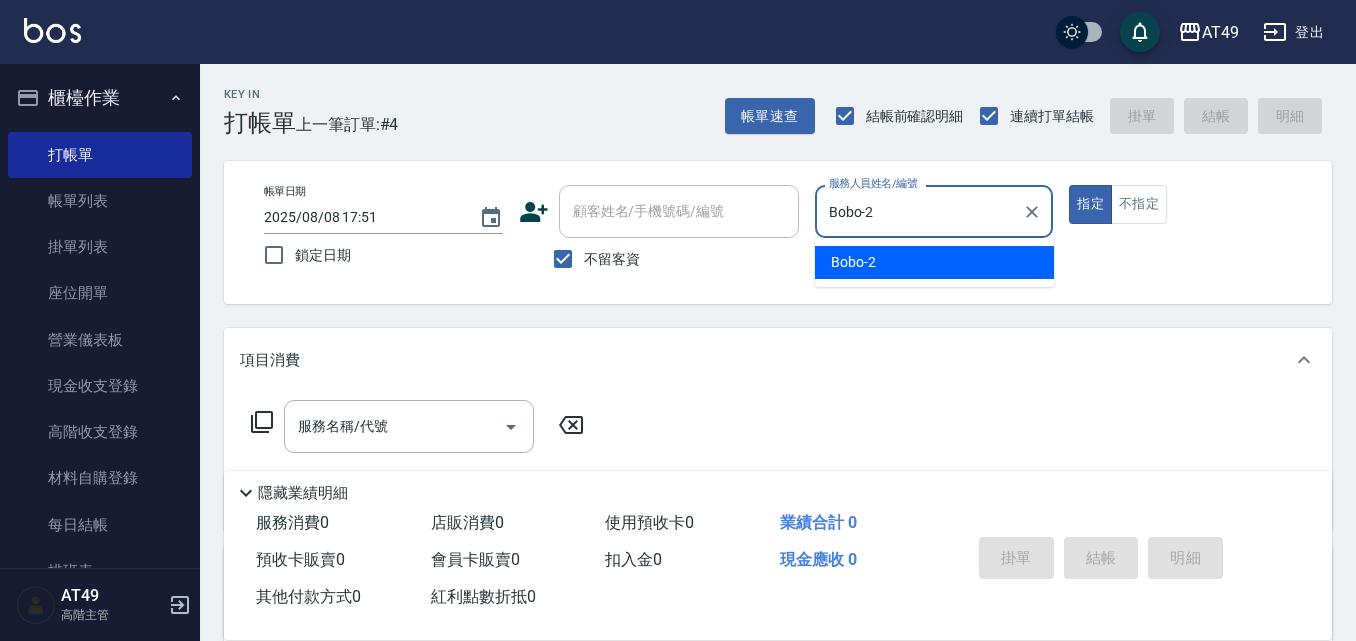 type on "true" 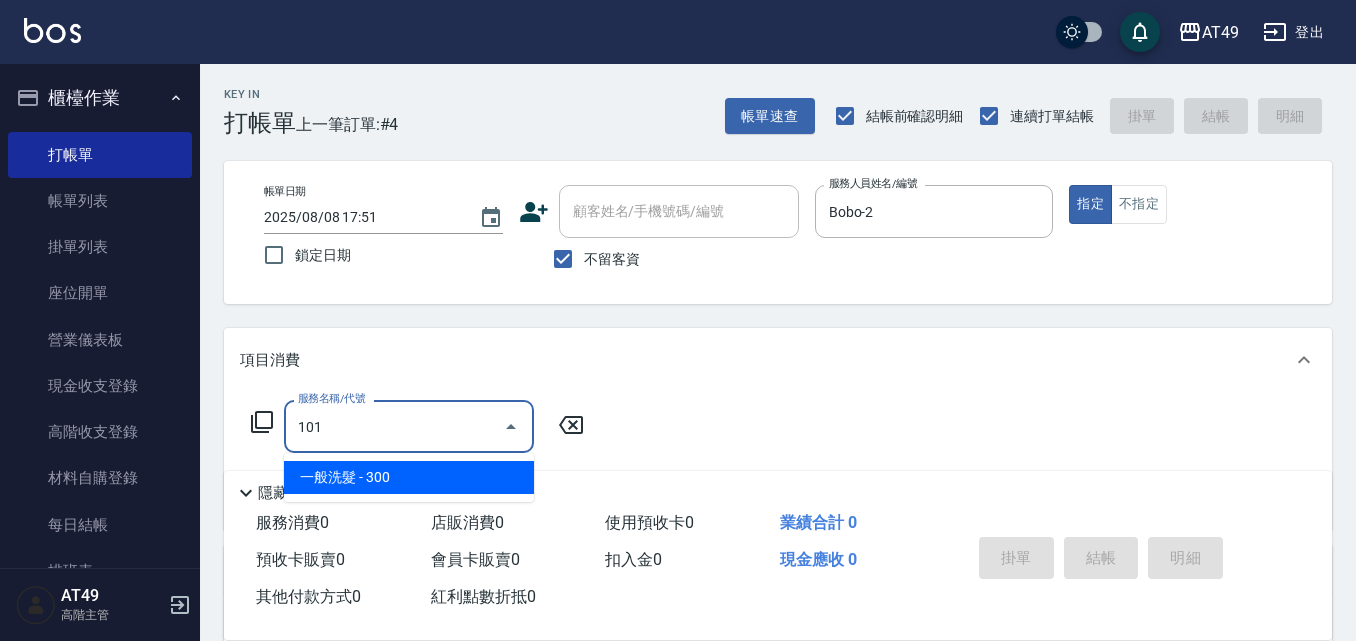 type on "一般洗髮(101)" 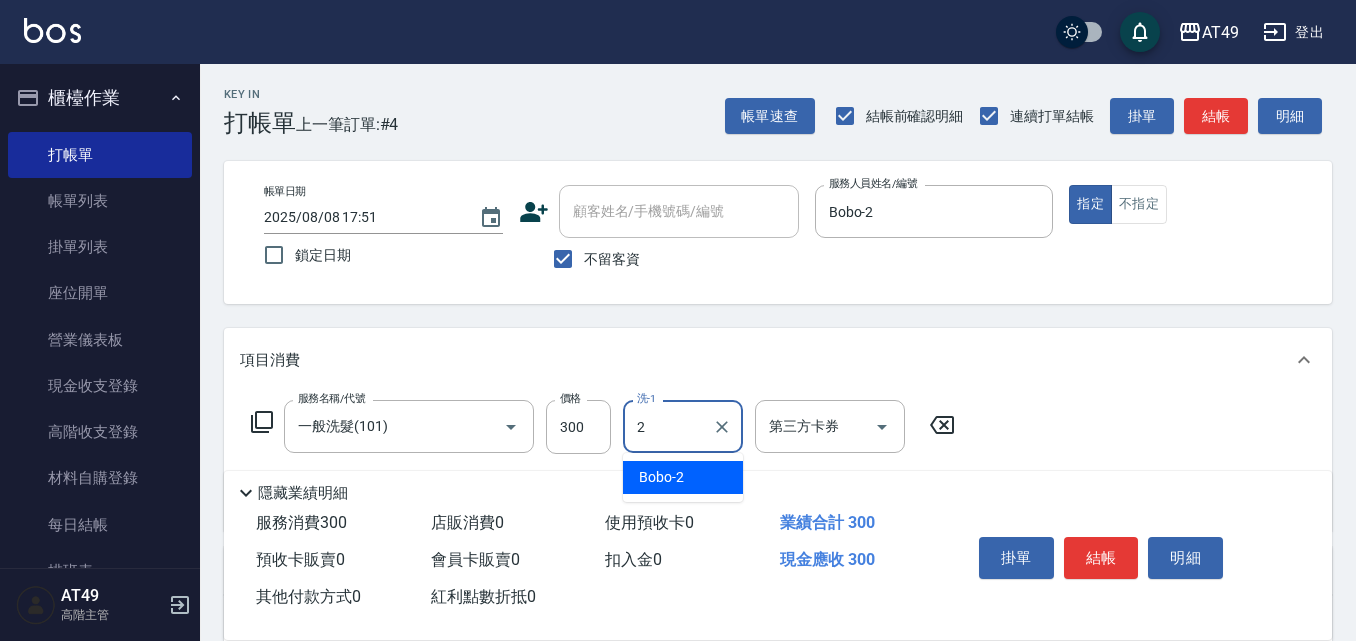 type on "Bobo-2" 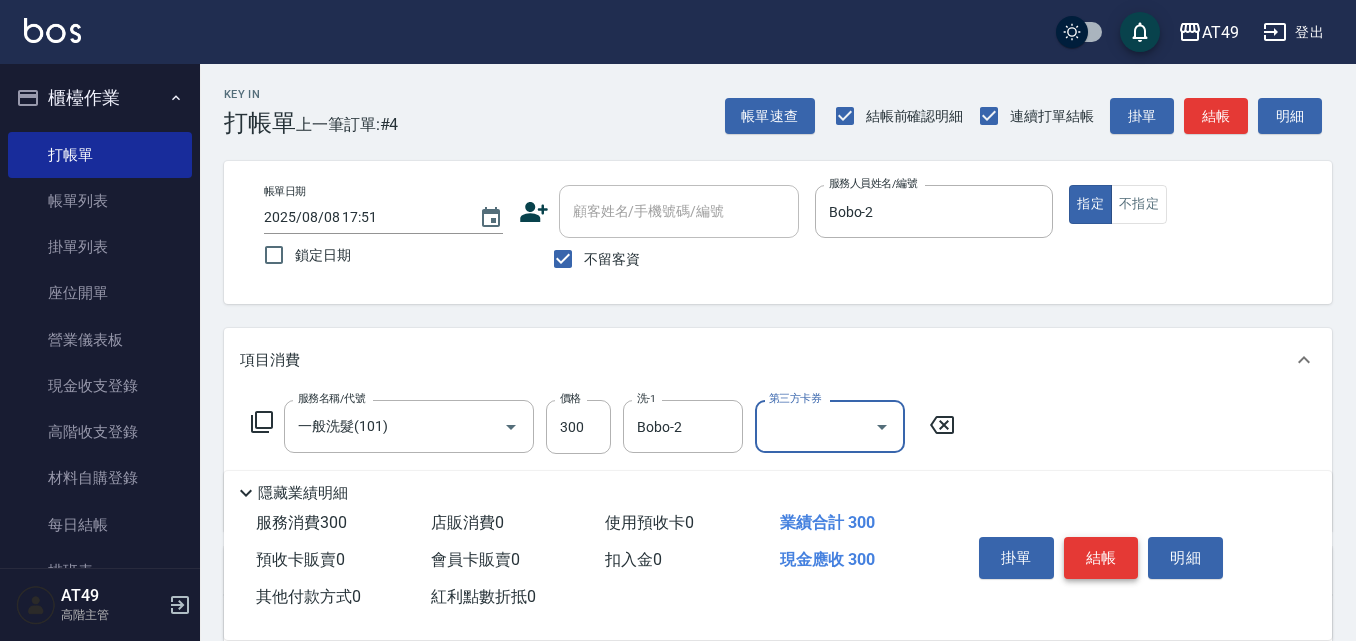 click on "結帳" at bounding box center (1101, 558) 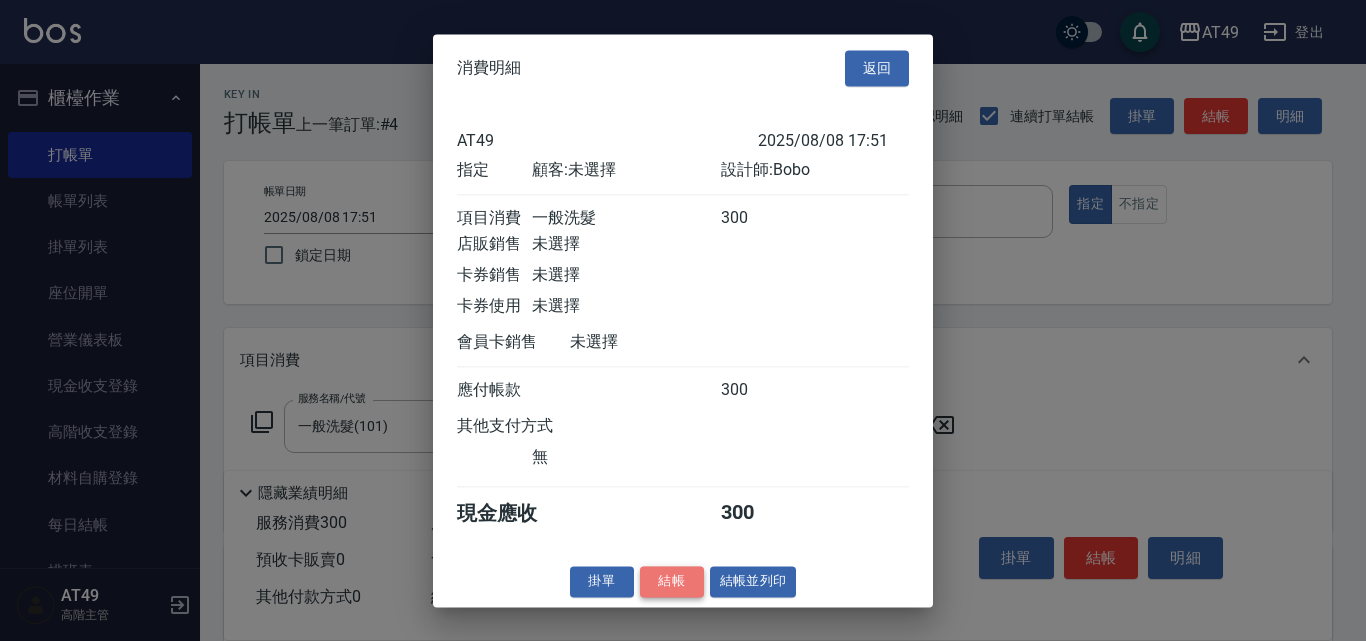 click on "結帳" at bounding box center (672, 581) 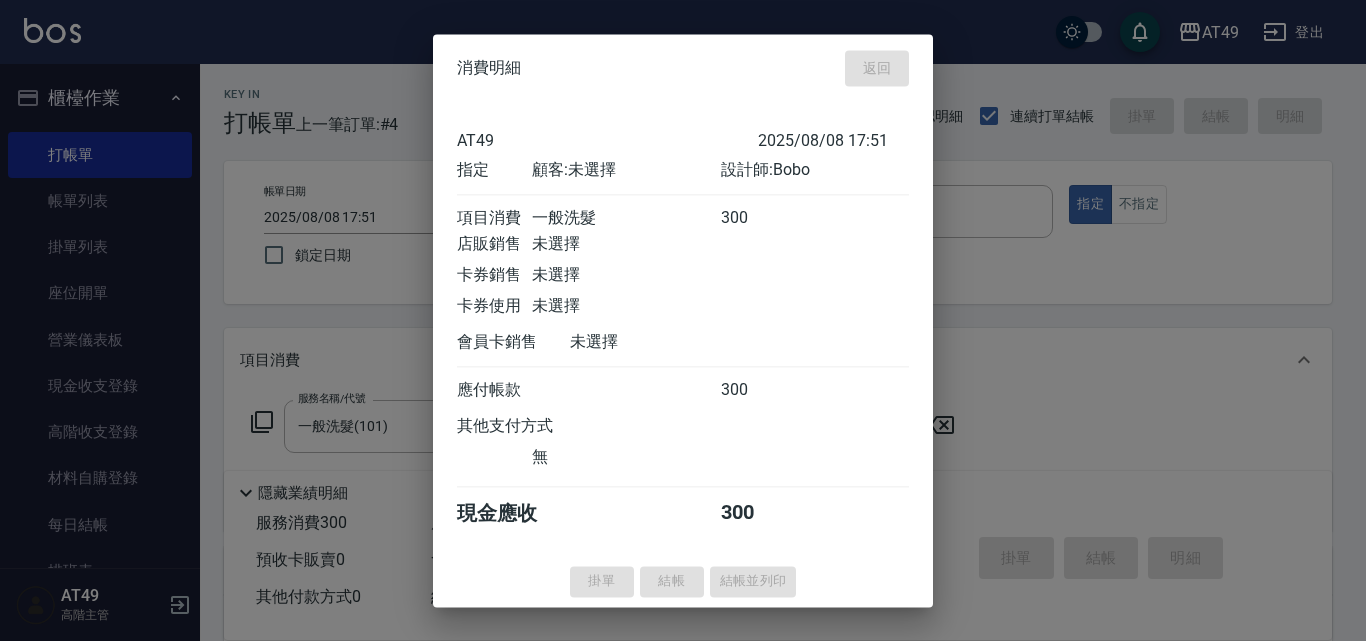 type on "2025/08/08 19:21" 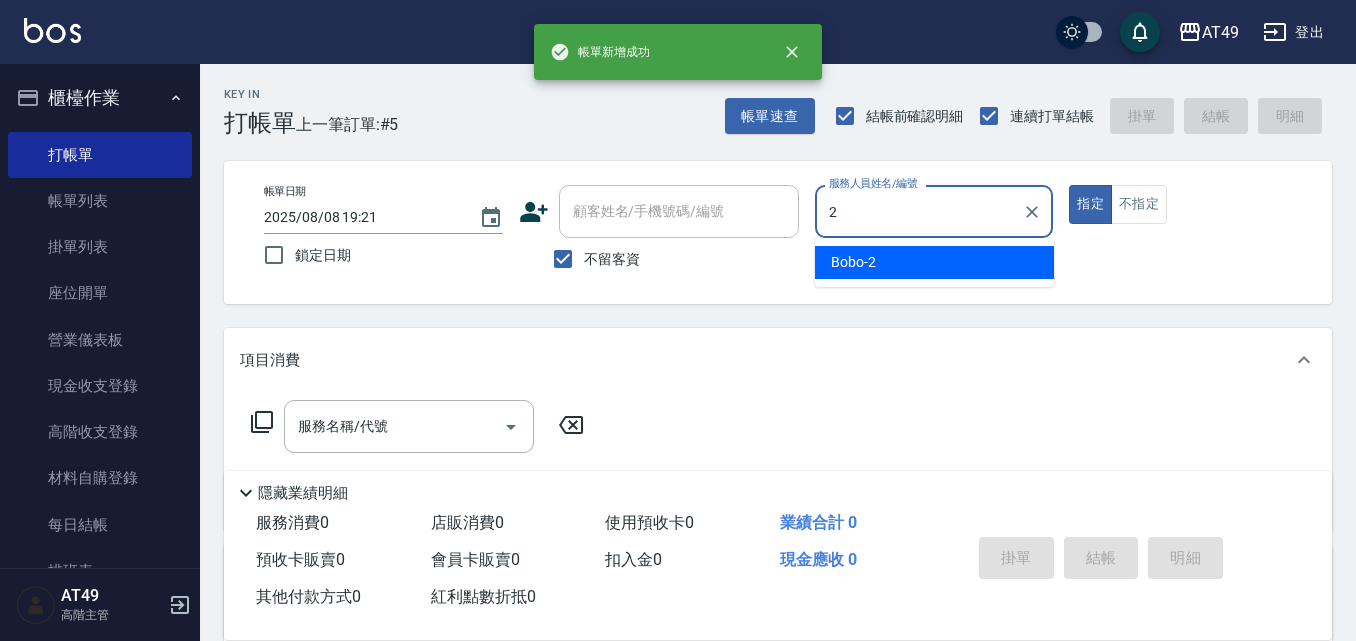 type on "Bobo-2" 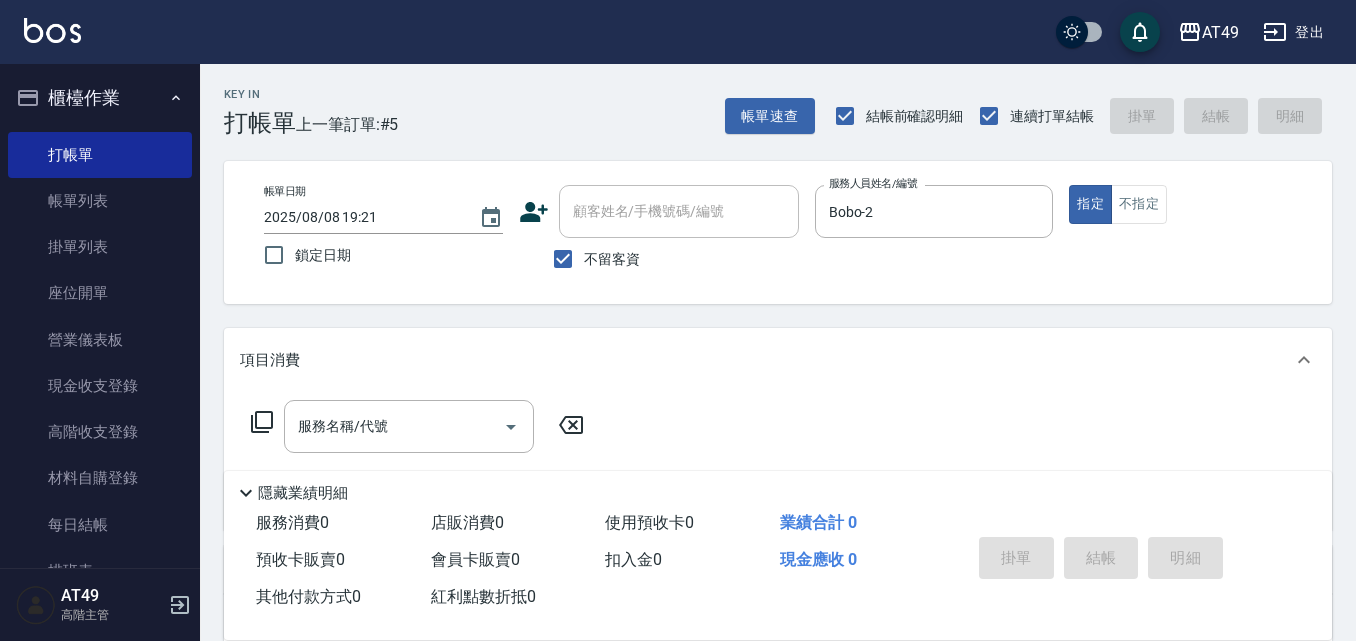 drag, startPoint x: 625, startPoint y: 264, endPoint x: 642, endPoint y: 218, distance: 49.0408 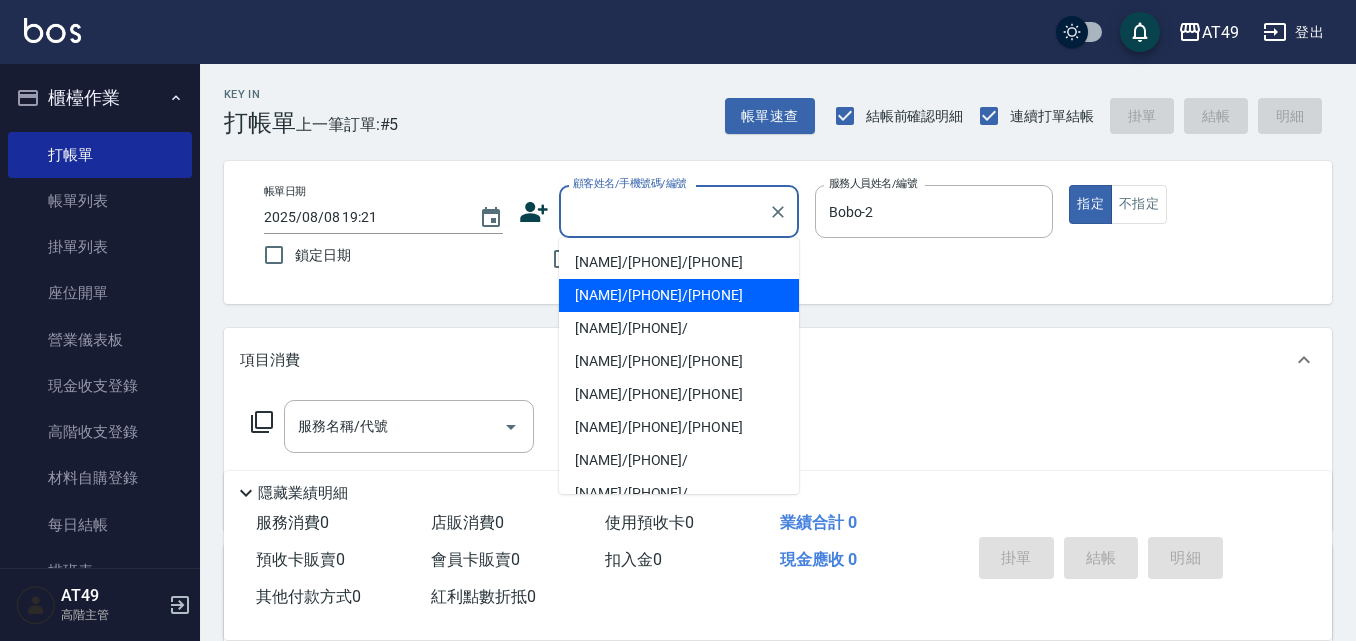 click on "[NAME]/[PHONE]/[PHONE]" at bounding box center (679, 295) 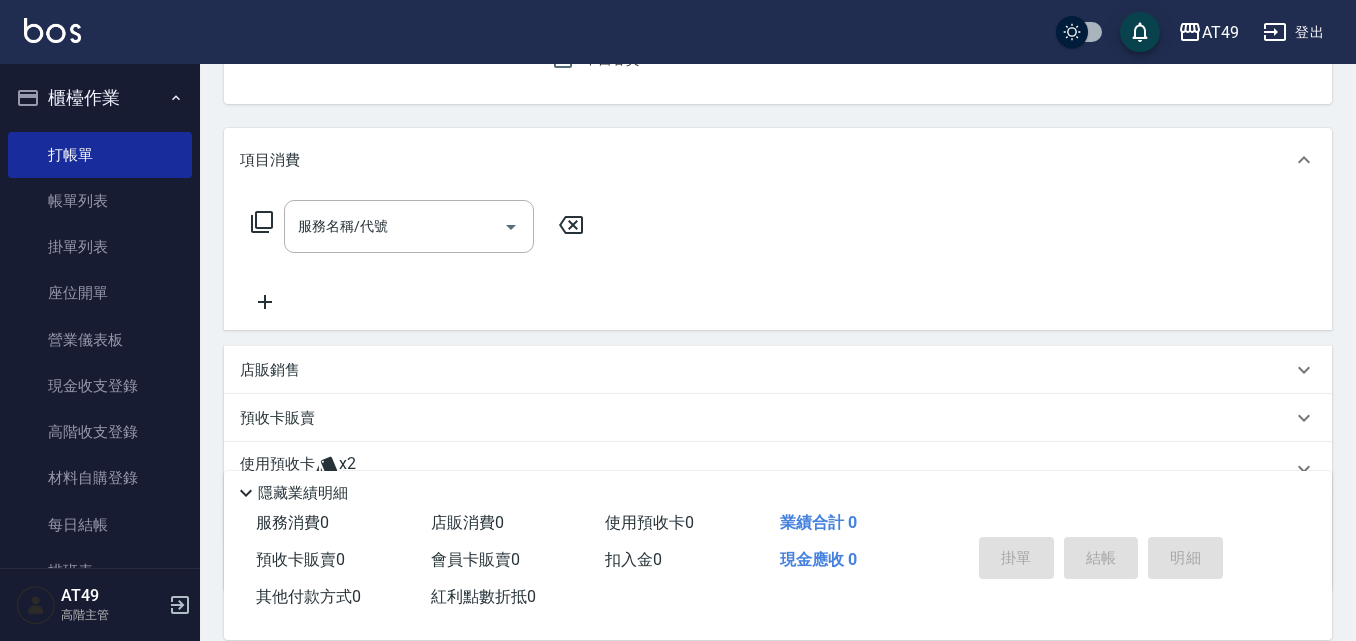 scroll, scrollTop: 343, scrollLeft: 0, axis: vertical 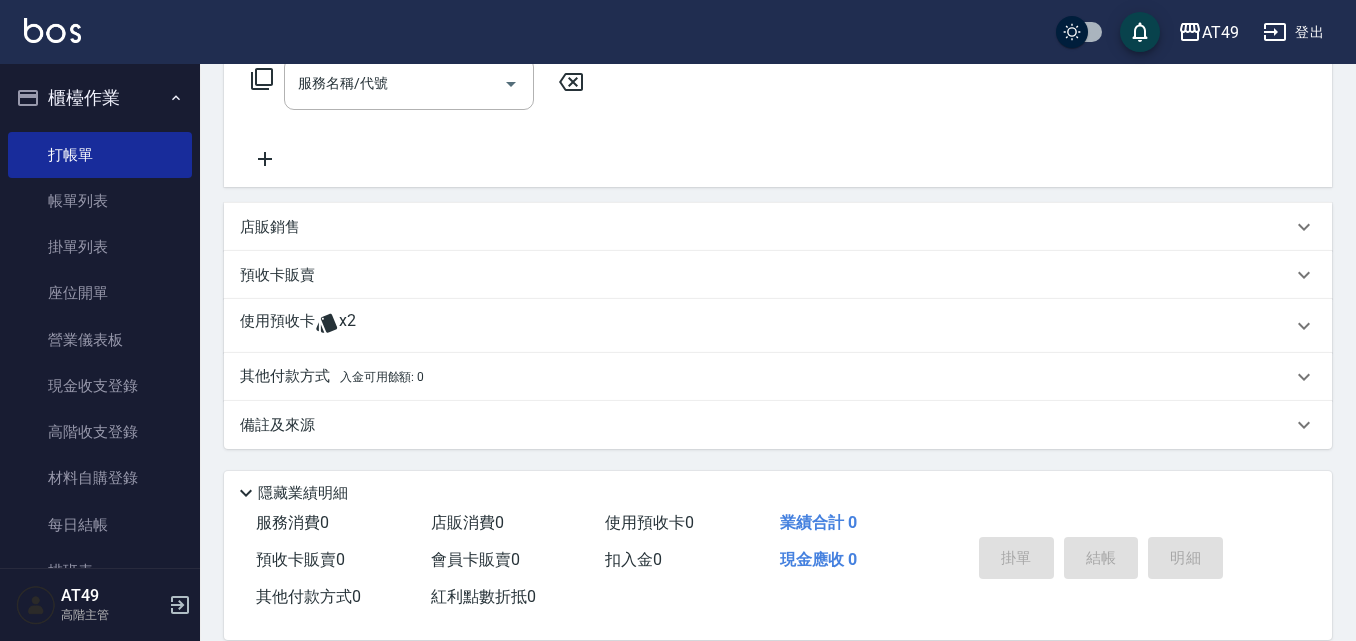 click on "使用預收卡" at bounding box center [277, 326] 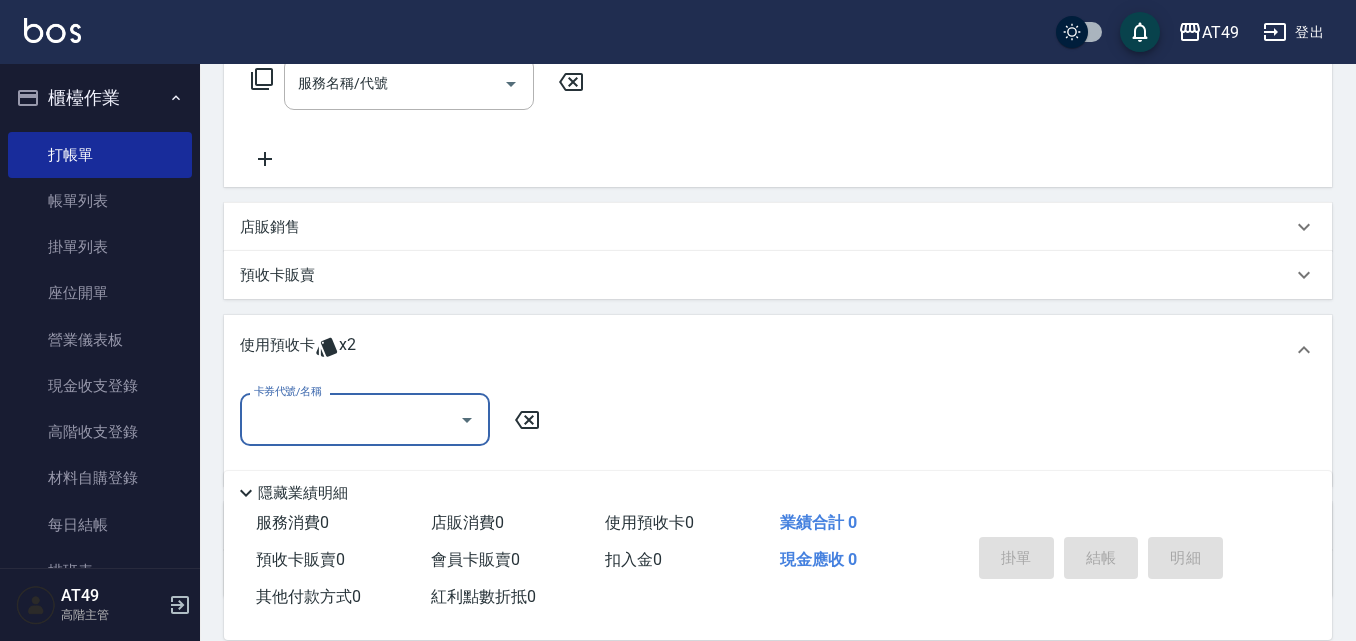 scroll, scrollTop: 0, scrollLeft: 0, axis: both 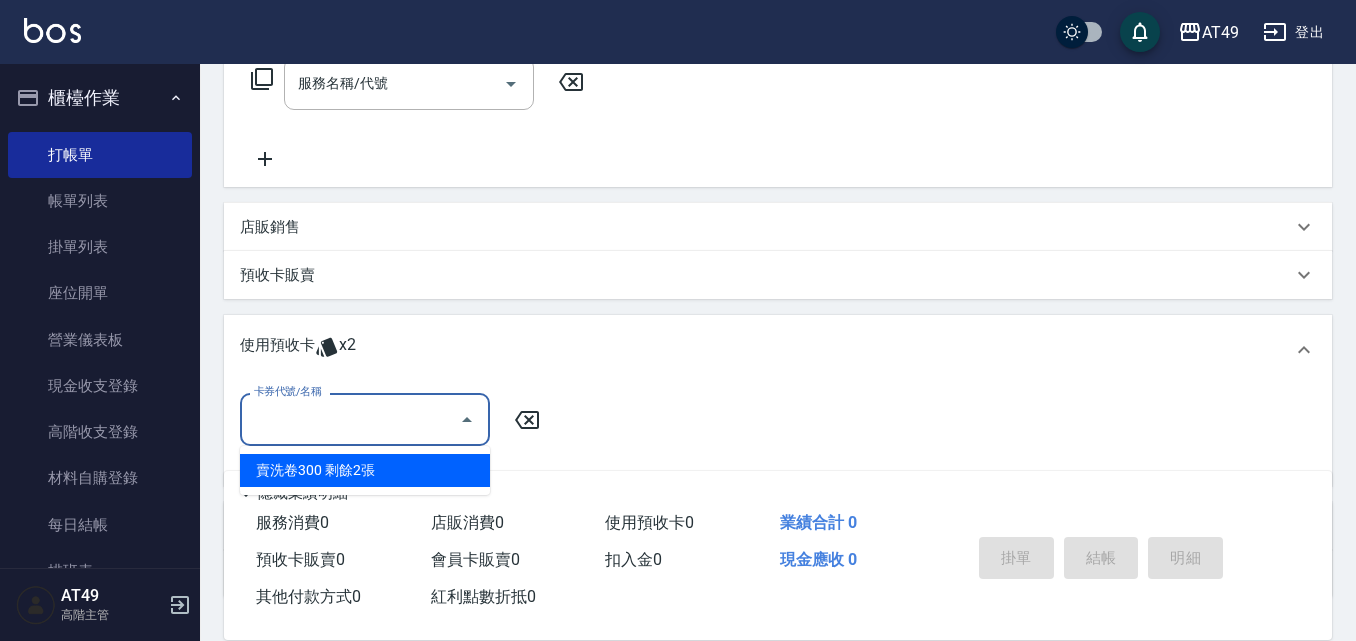 click on "賣洗卷300 剩餘2張" at bounding box center [365, 470] 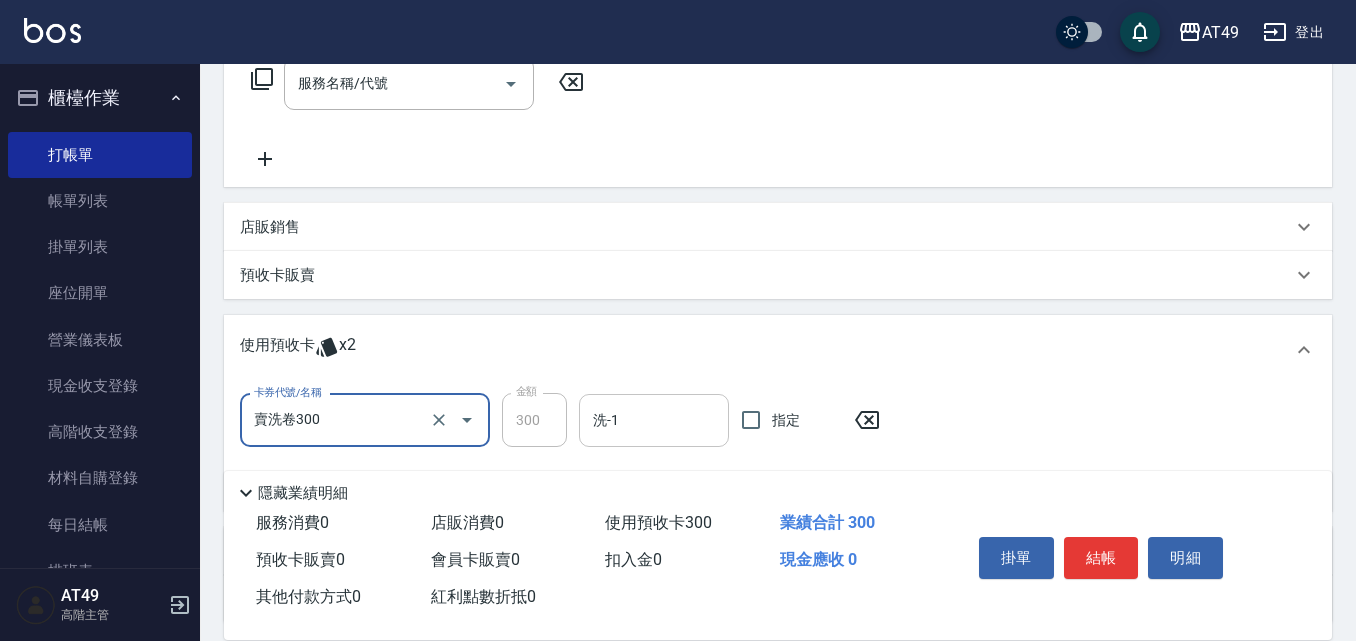 click on "洗-1" at bounding box center [654, 420] 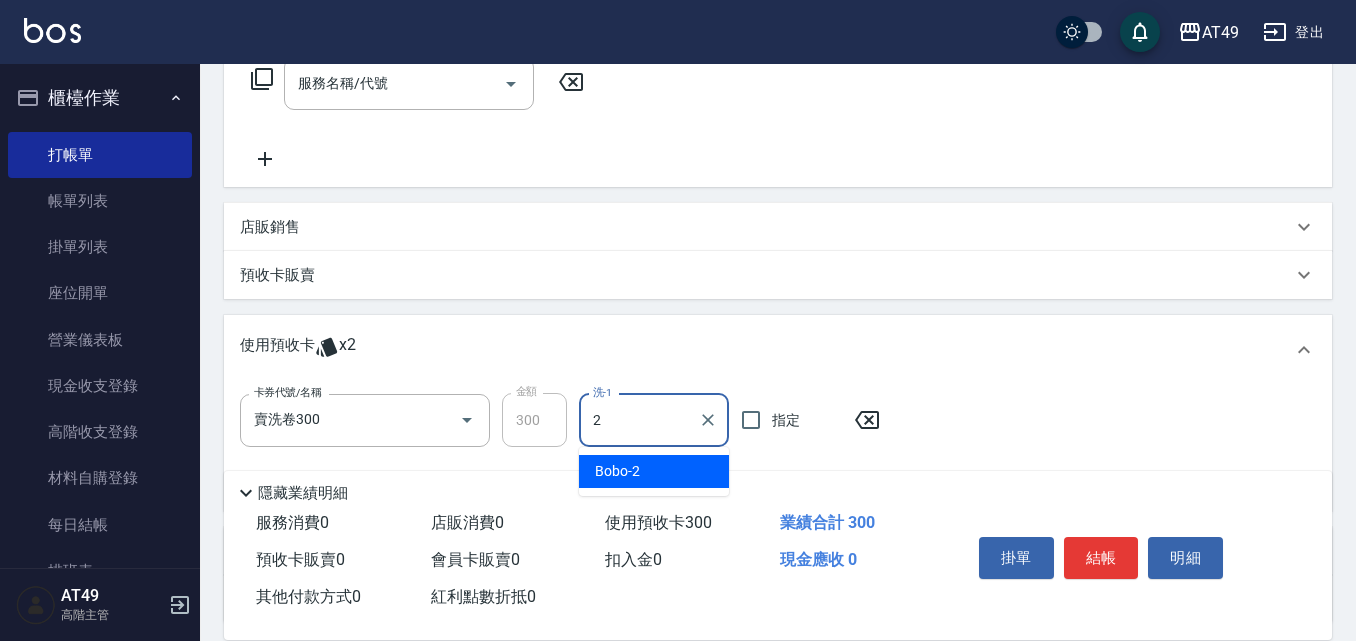 type on "Bobo-2" 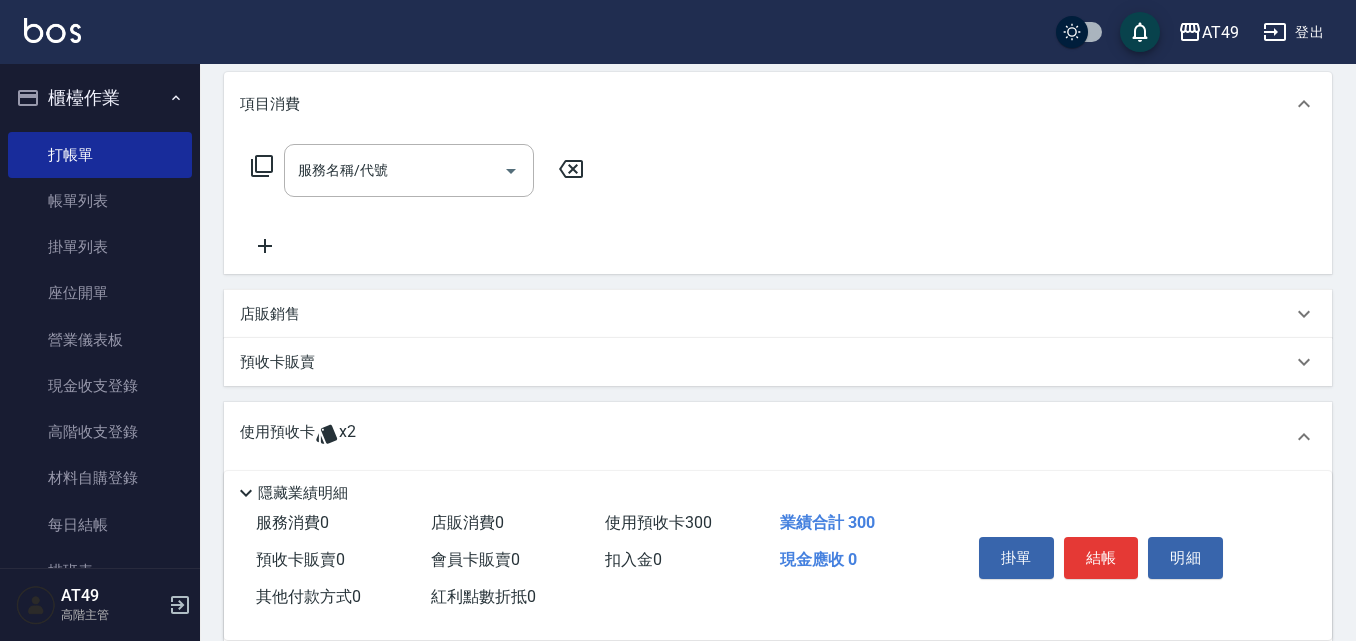scroll, scrollTop: 143, scrollLeft: 0, axis: vertical 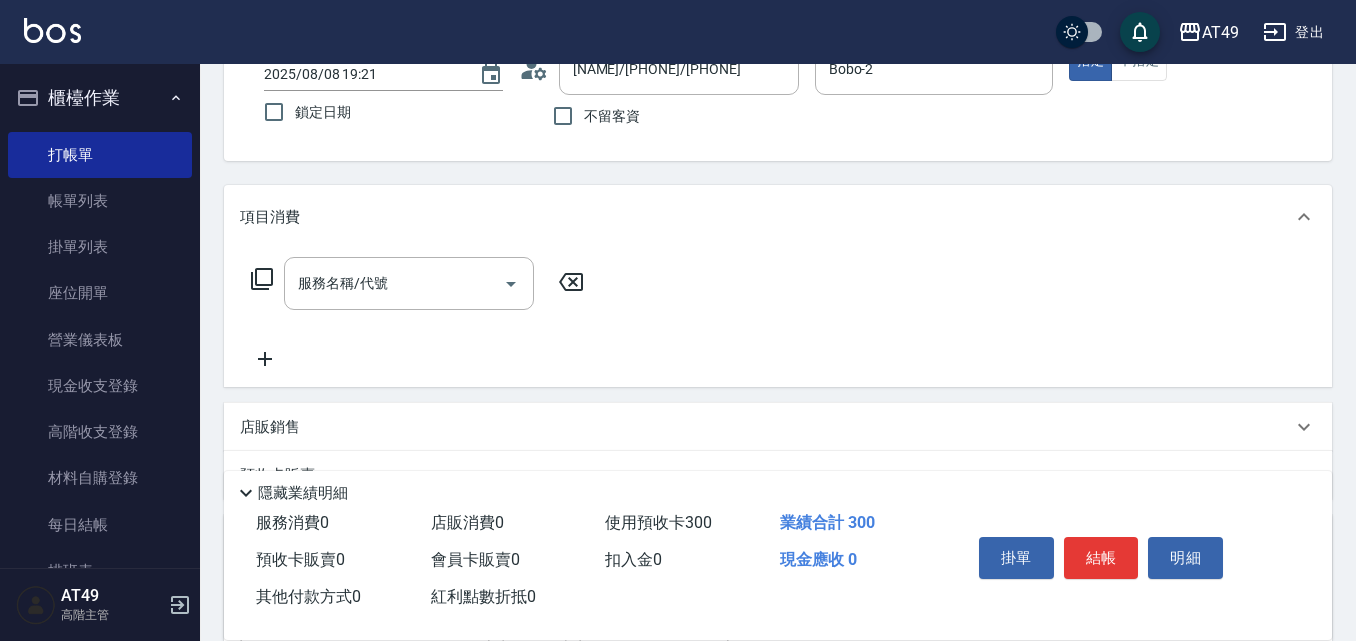 click 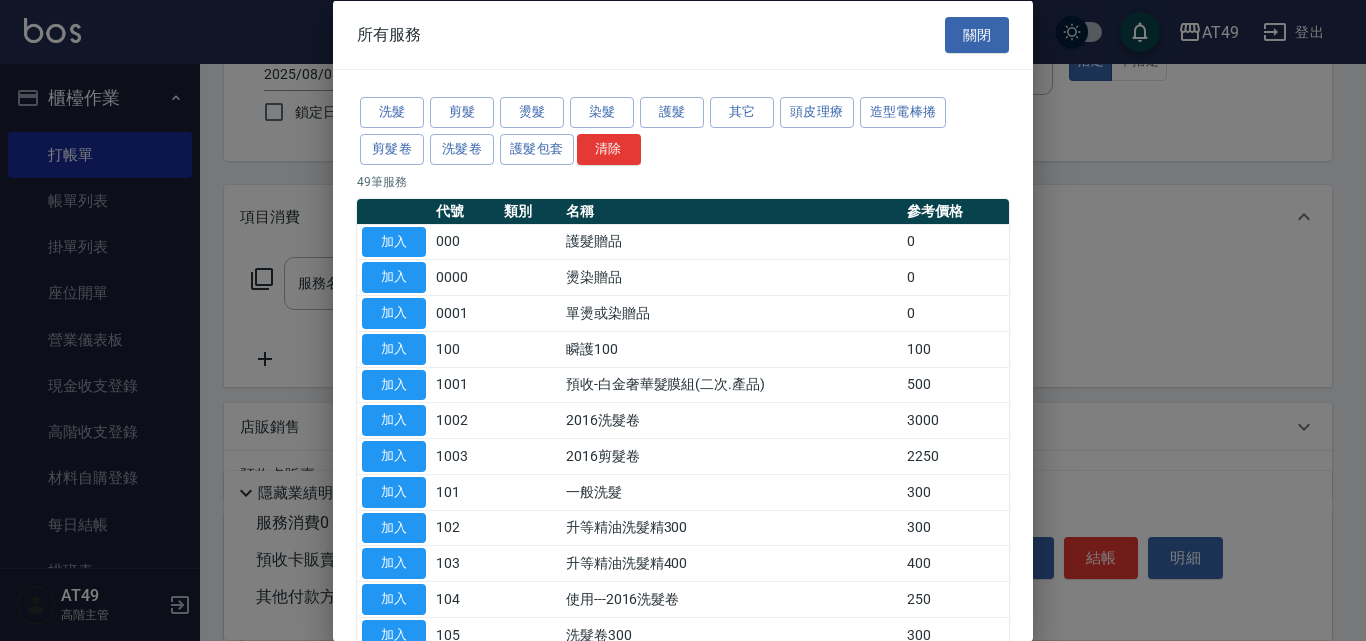 click on "洗髮 剪髮 燙髮 染髮 護髮 其它 頭皮理療 造型電棒捲 剪髮卷 洗髮卷 護髮包套 清除" at bounding box center [683, 131] 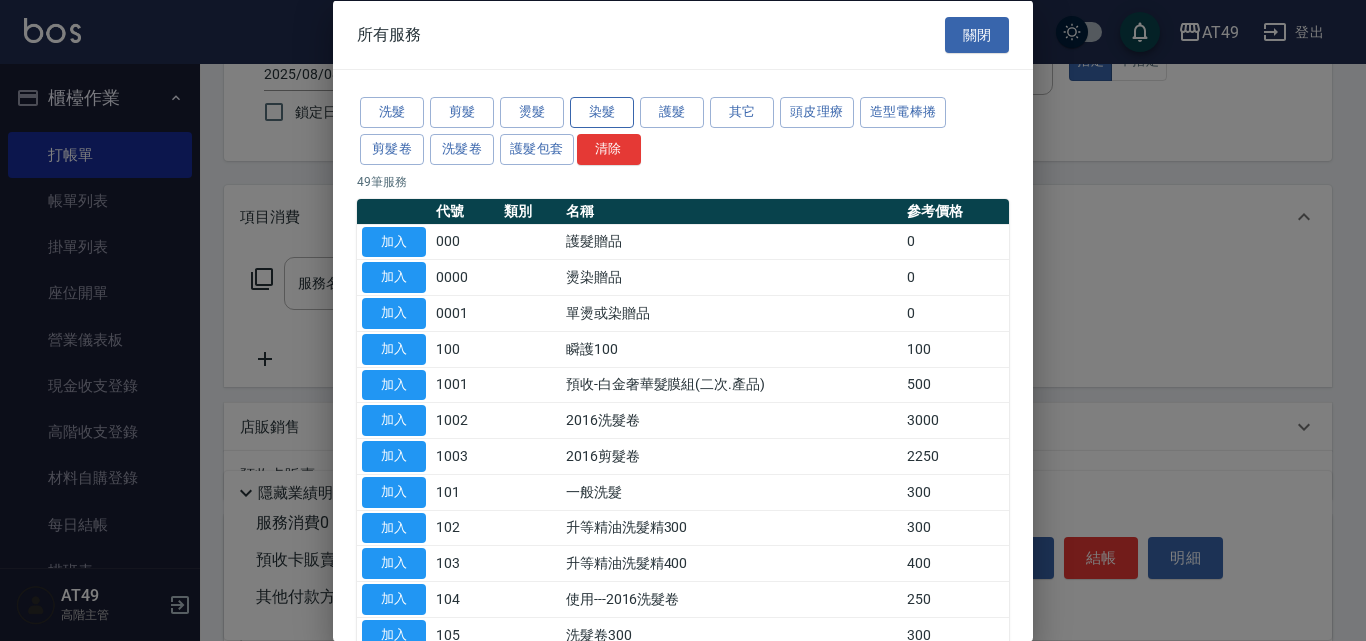click on "染髮" at bounding box center [602, 112] 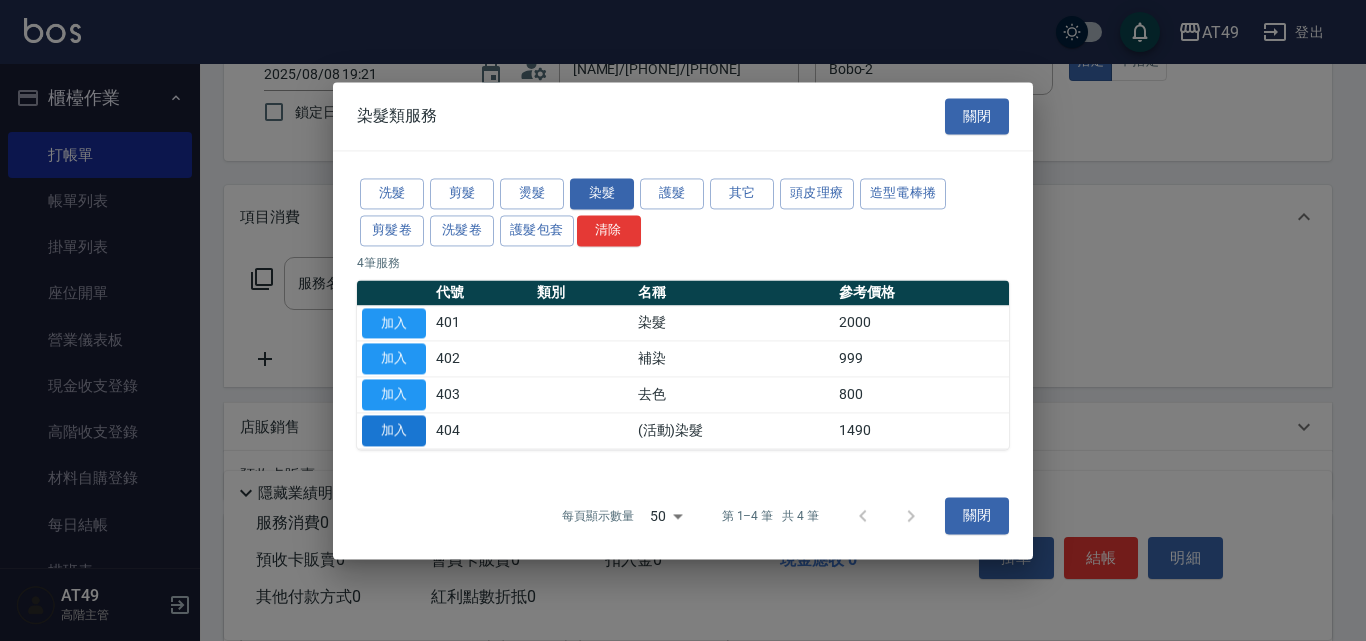 click on "加入" at bounding box center [394, 430] 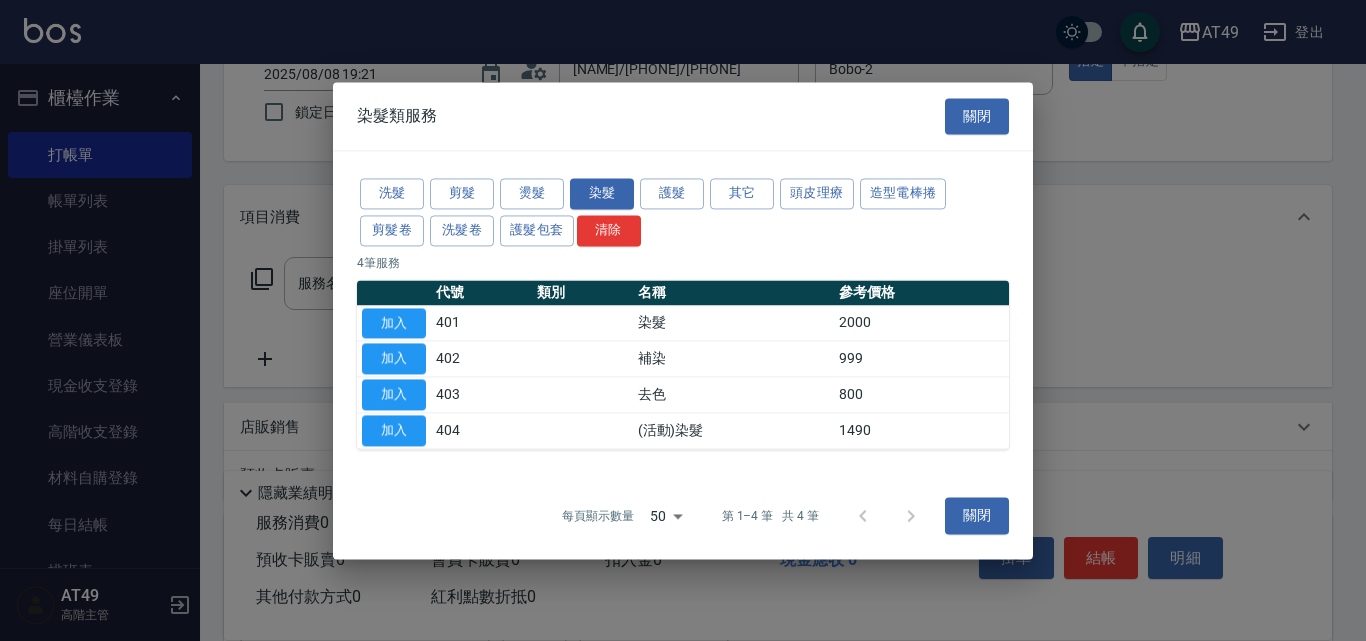 type on "(活動)染髮(404)" 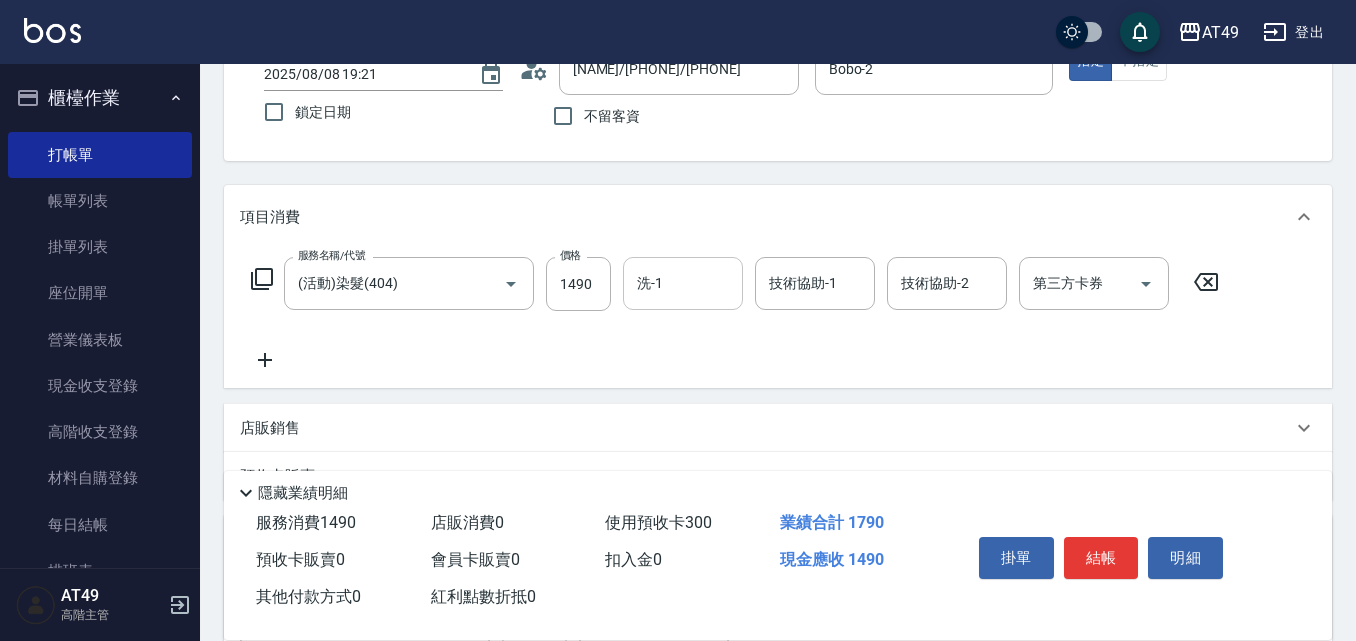 click on "洗-1 洗-1" at bounding box center (683, 283) 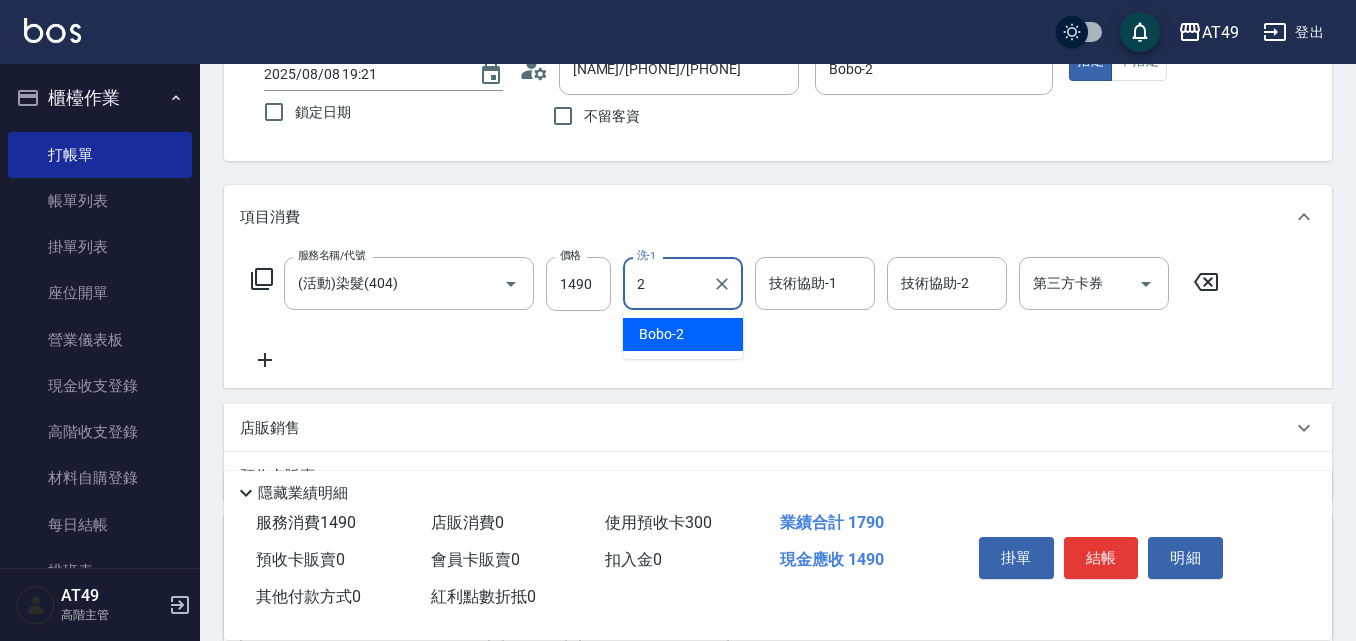 type on "Bobo-2" 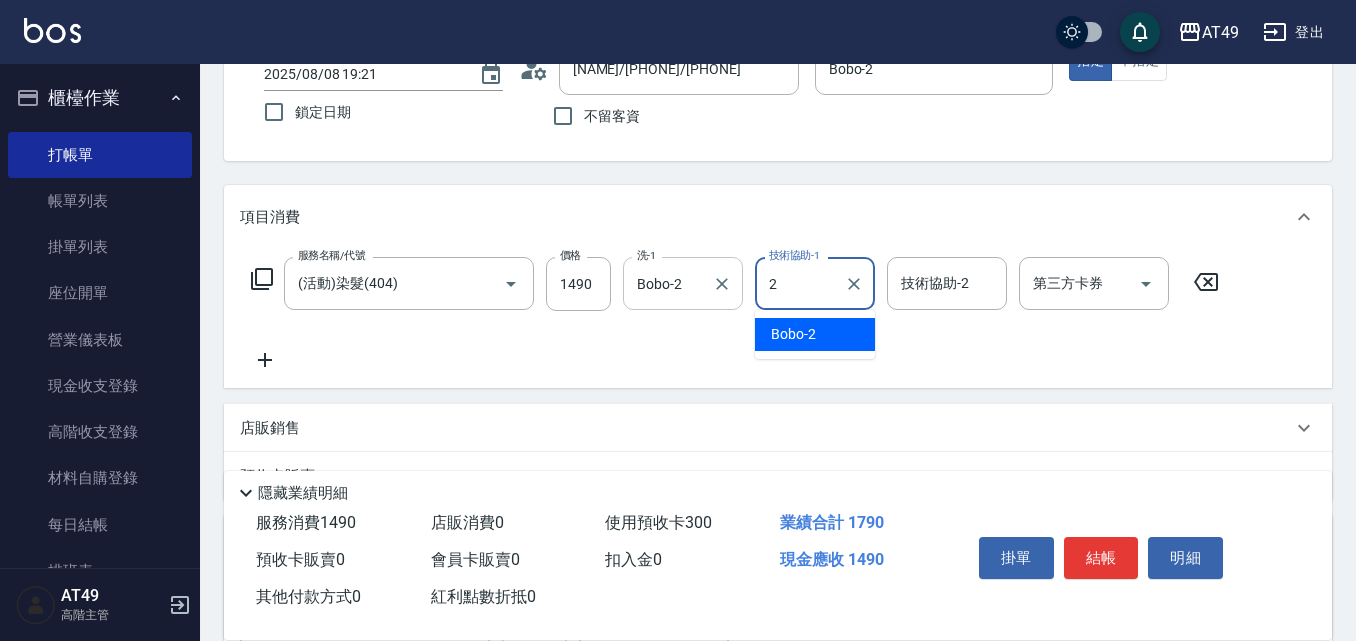 type on "Bobo-2" 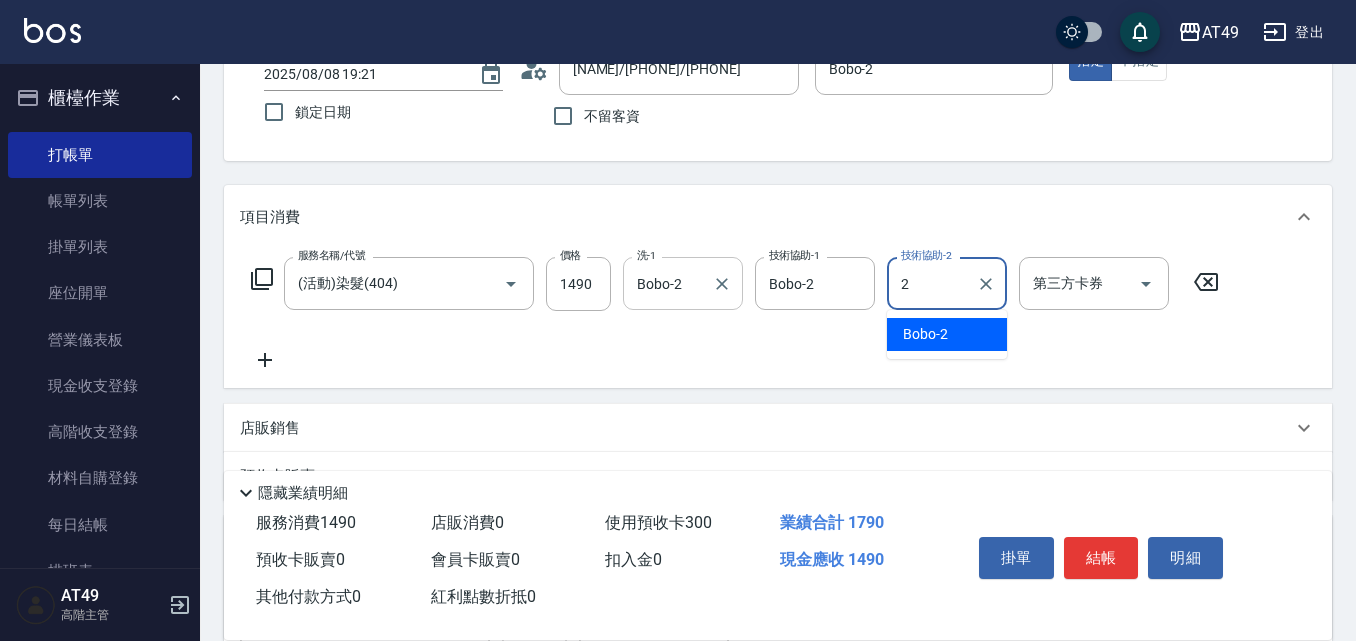 type on "Bobo-2" 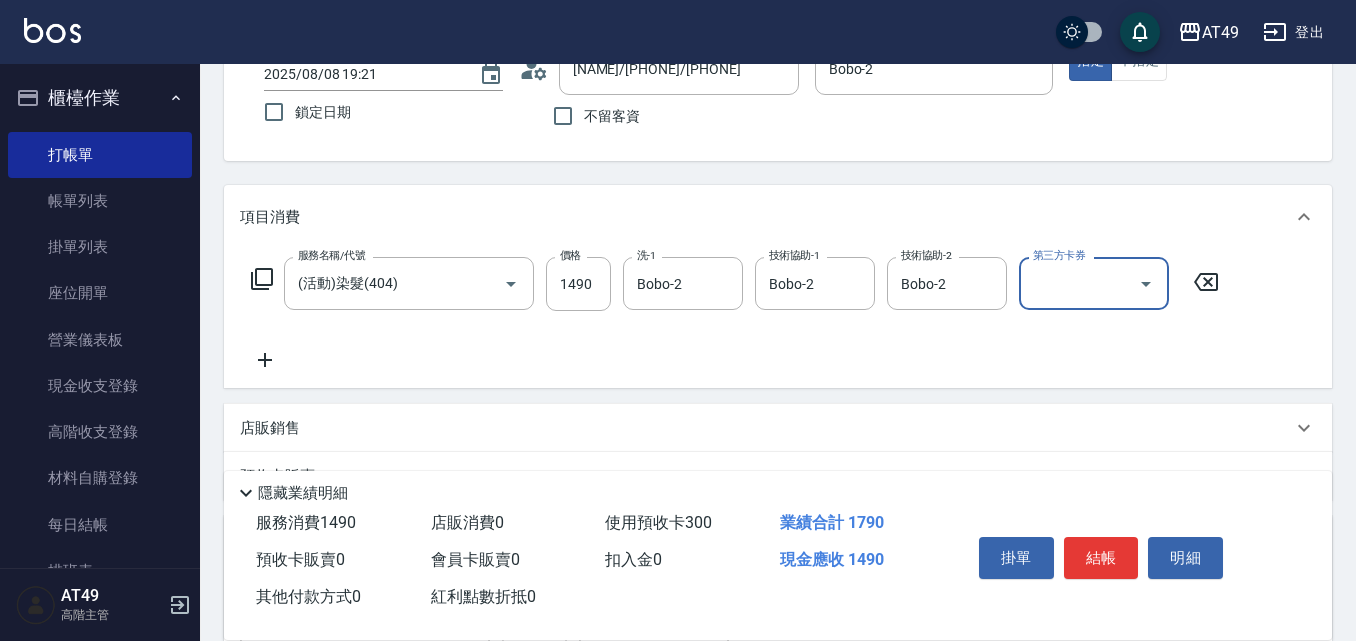 click 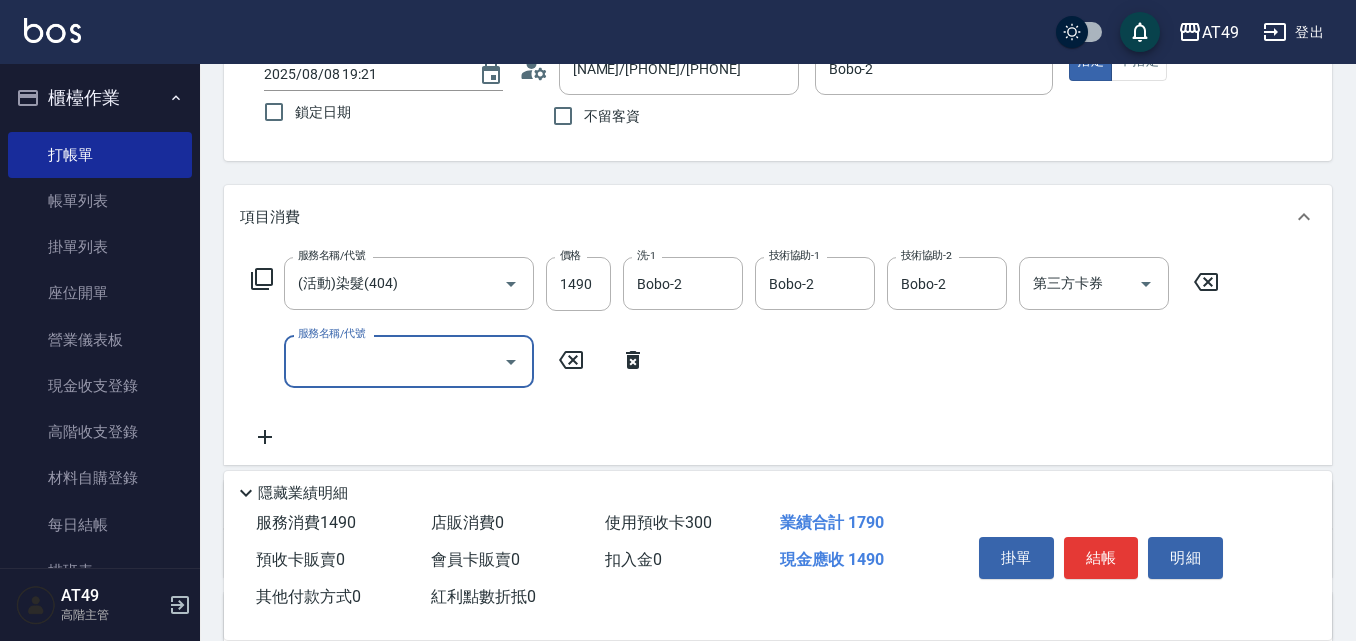 click on "服務名稱/代號" at bounding box center [394, 361] 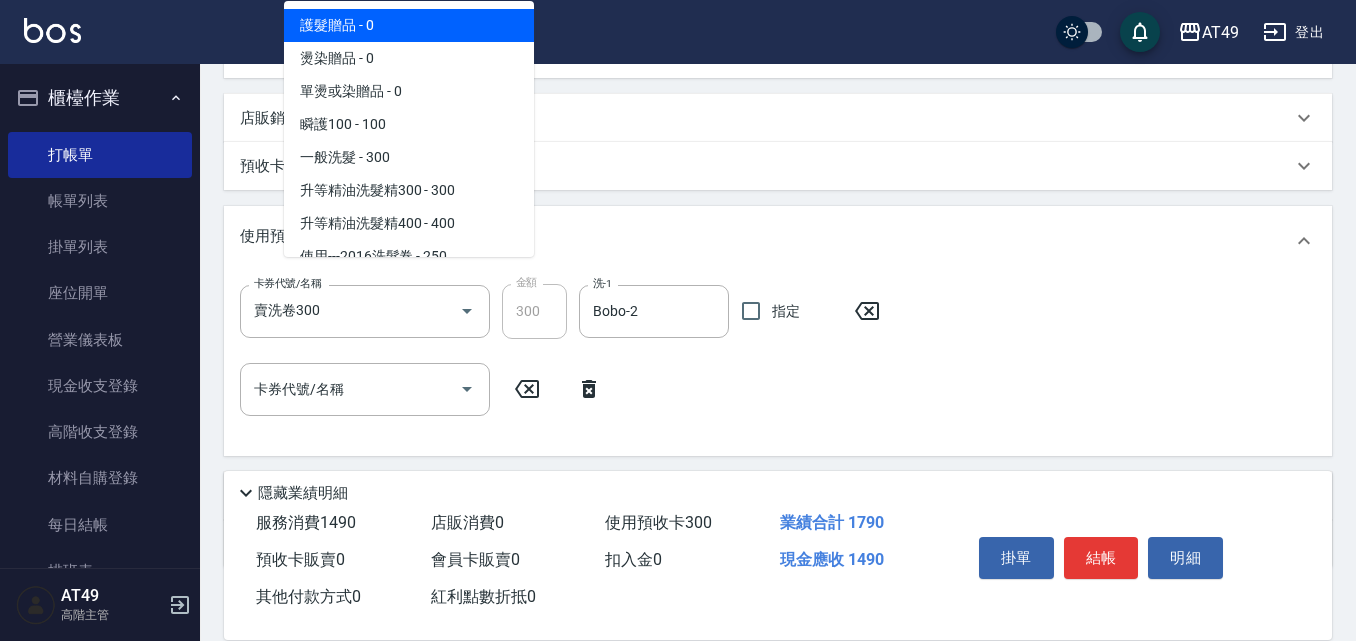 scroll, scrollTop: 543, scrollLeft: 0, axis: vertical 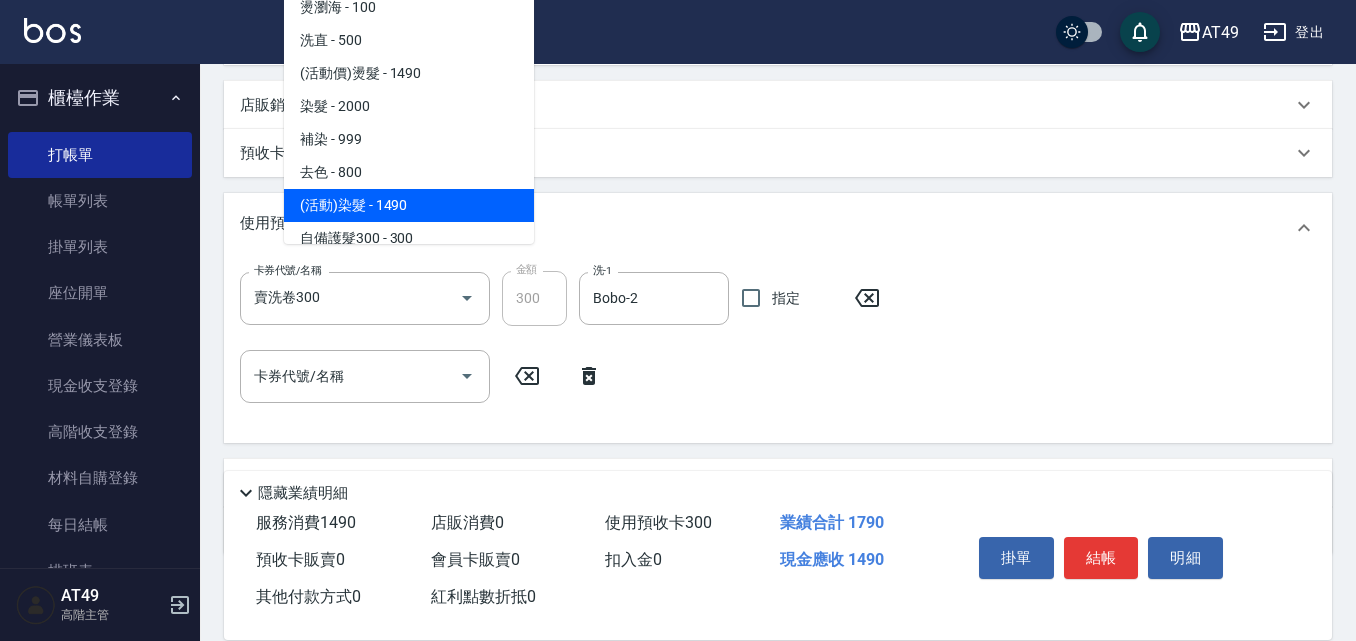click on "(活動)染髮 - 1490" at bounding box center (409, 205) 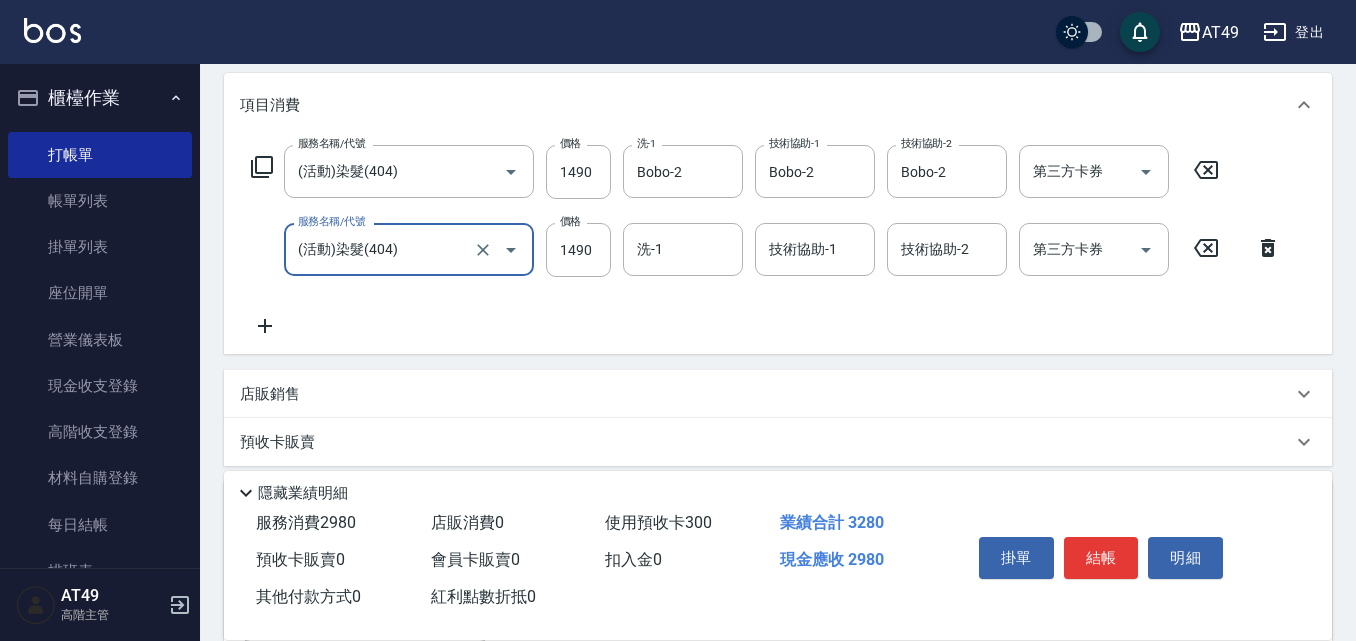 scroll, scrollTop: 243, scrollLeft: 0, axis: vertical 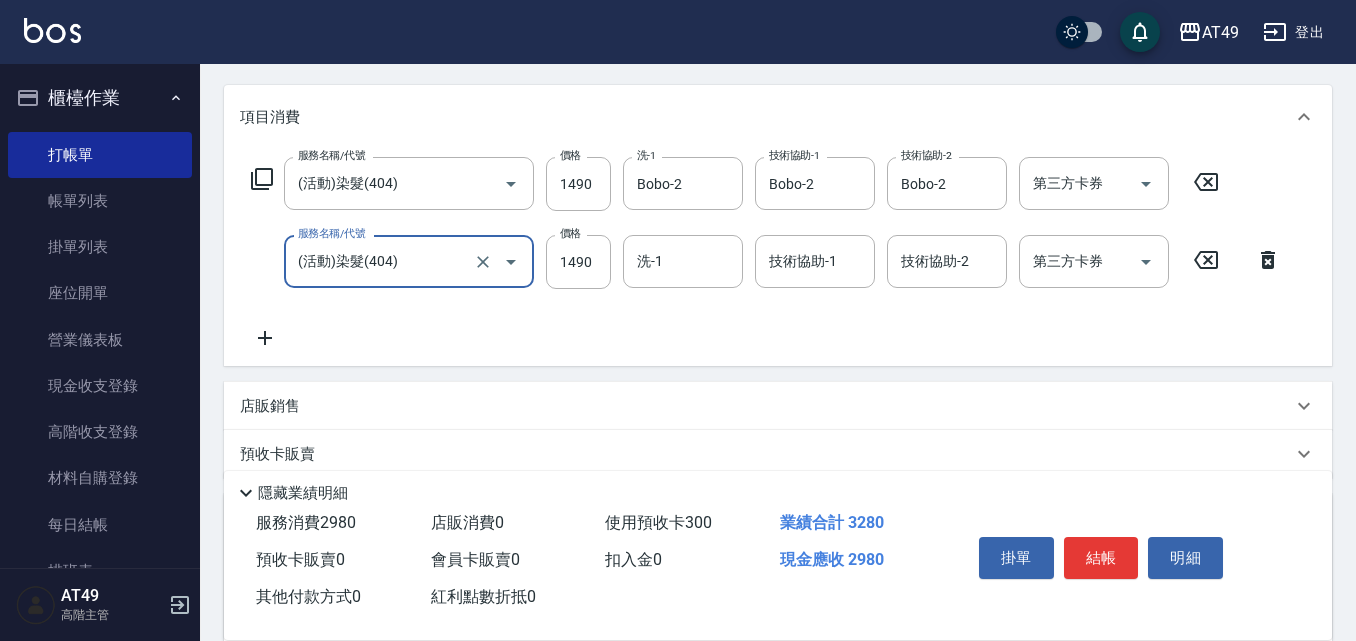 click 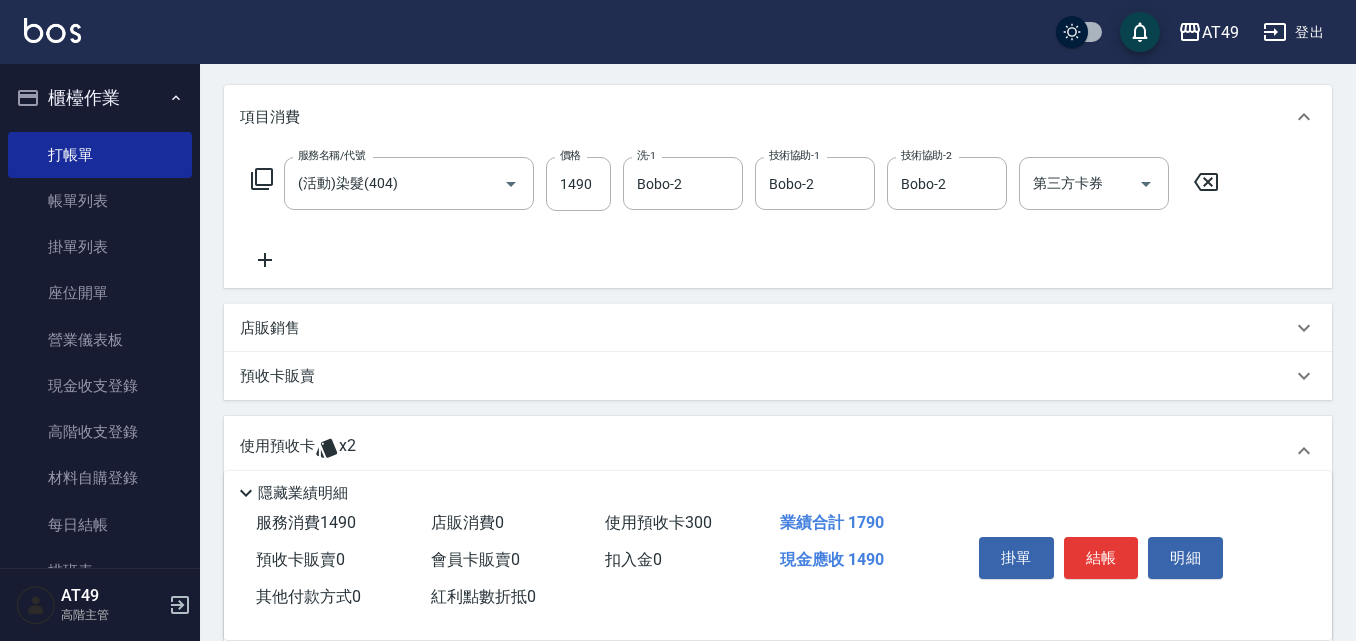 click 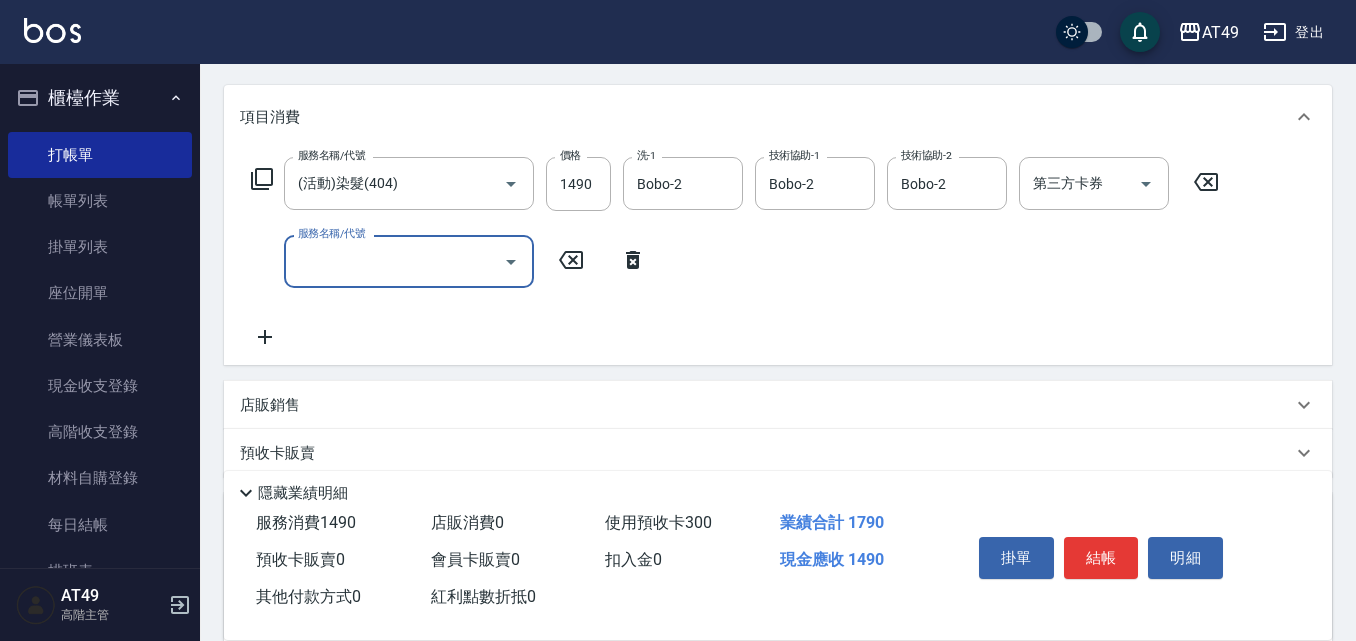 click on "服務名稱/代號" at bounding box center [394, 261] 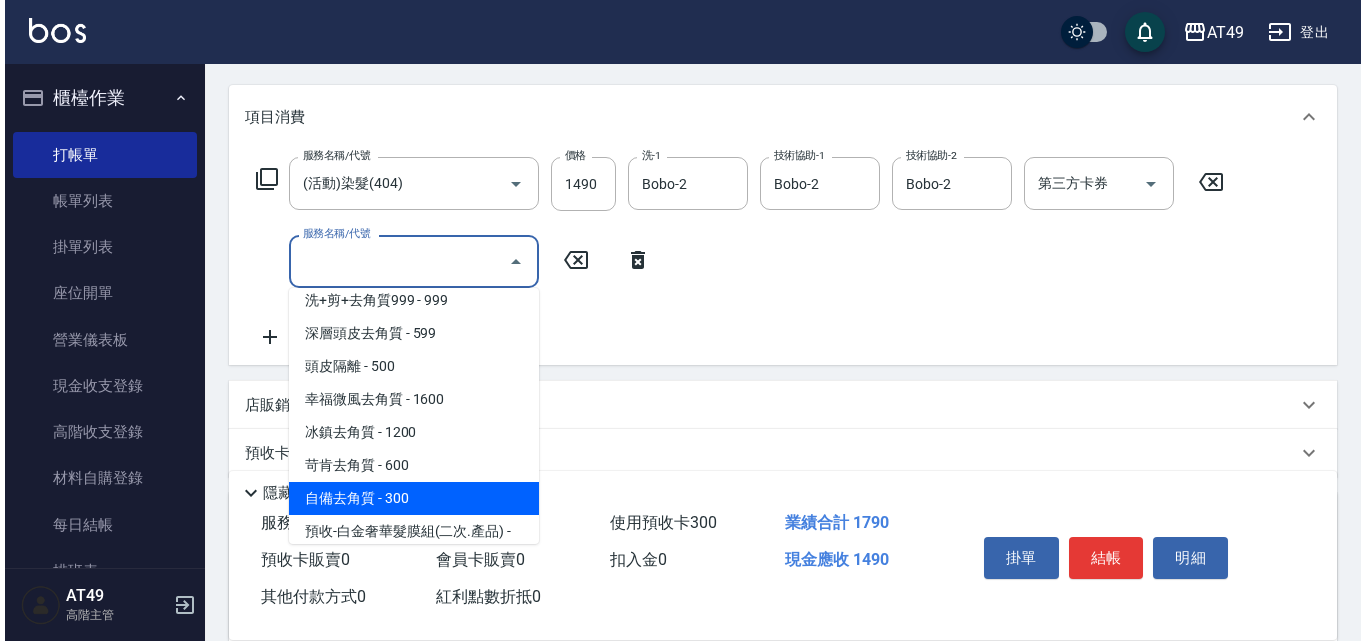 scroll, scrollTop: 1100, scrollLeft: 0, axis: vertical 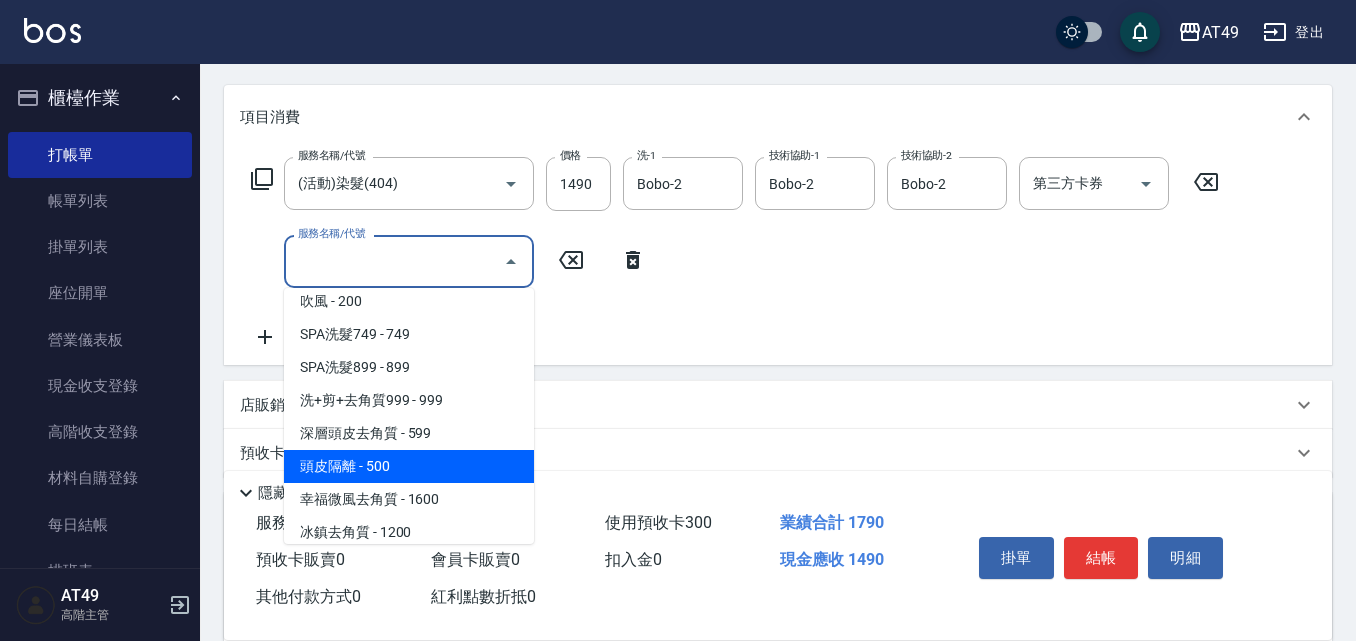 click on "頭皮隔離 - 500" at bounding box center [409, 466] 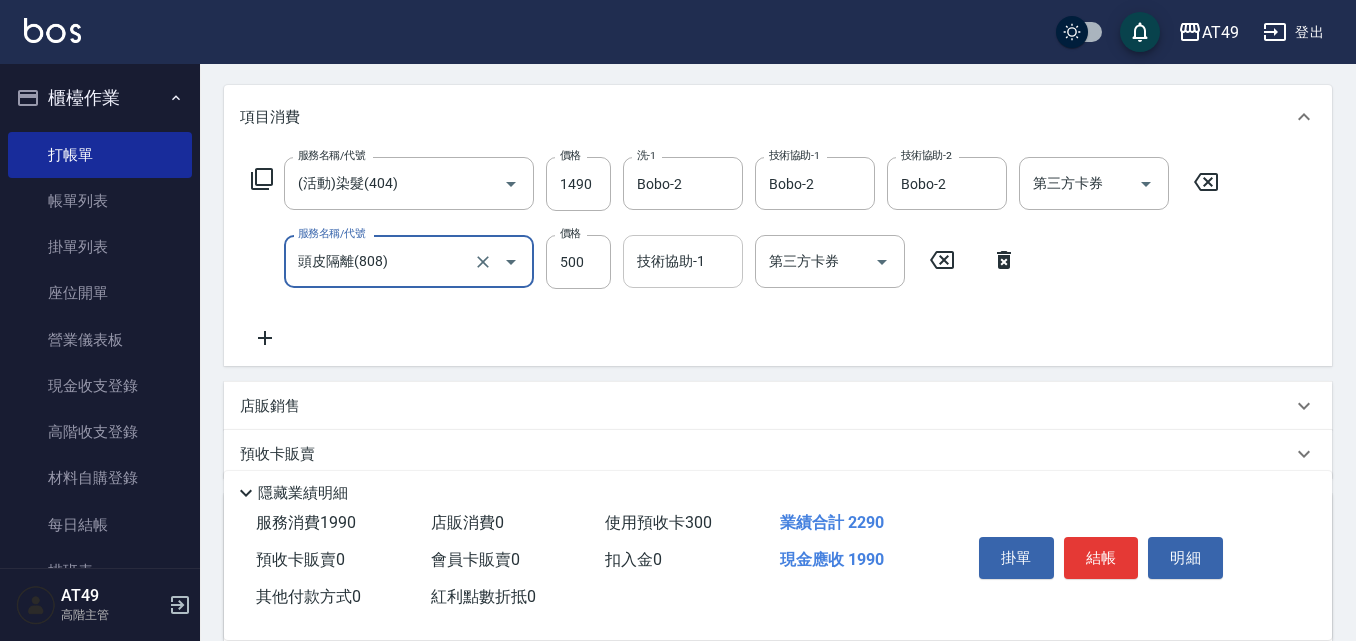 click on "技術協助-1" at bounding box center (683, 261) 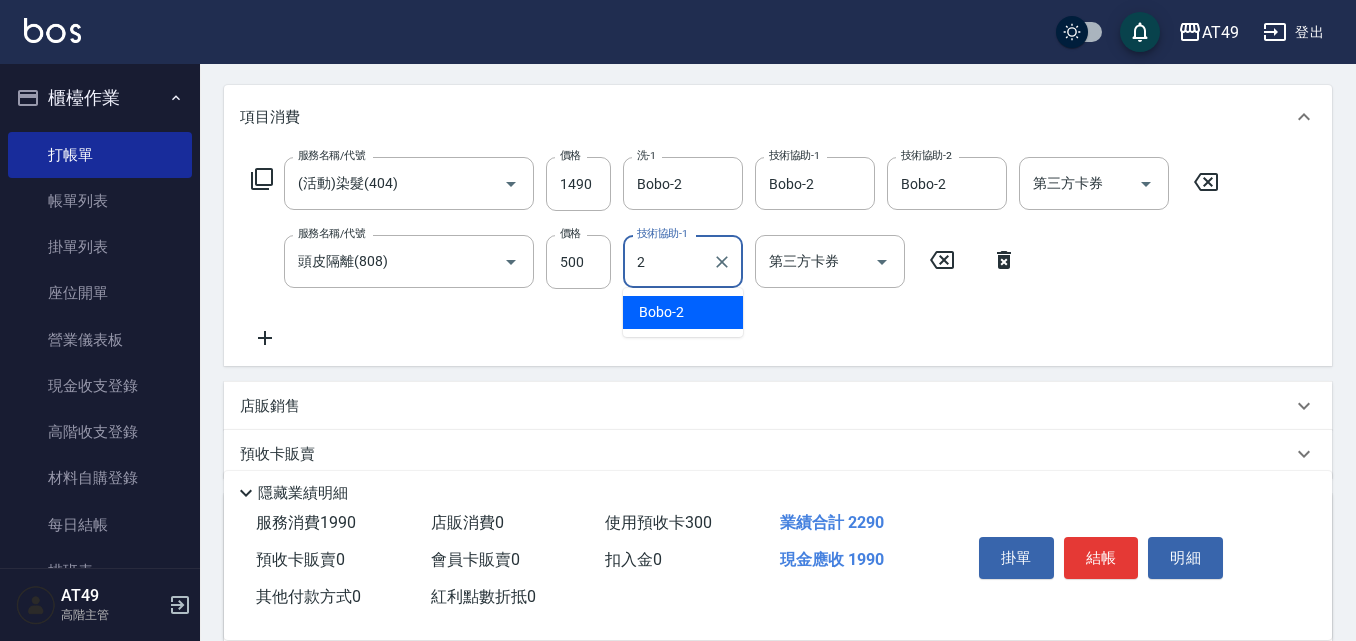 type on "Bobo-2" 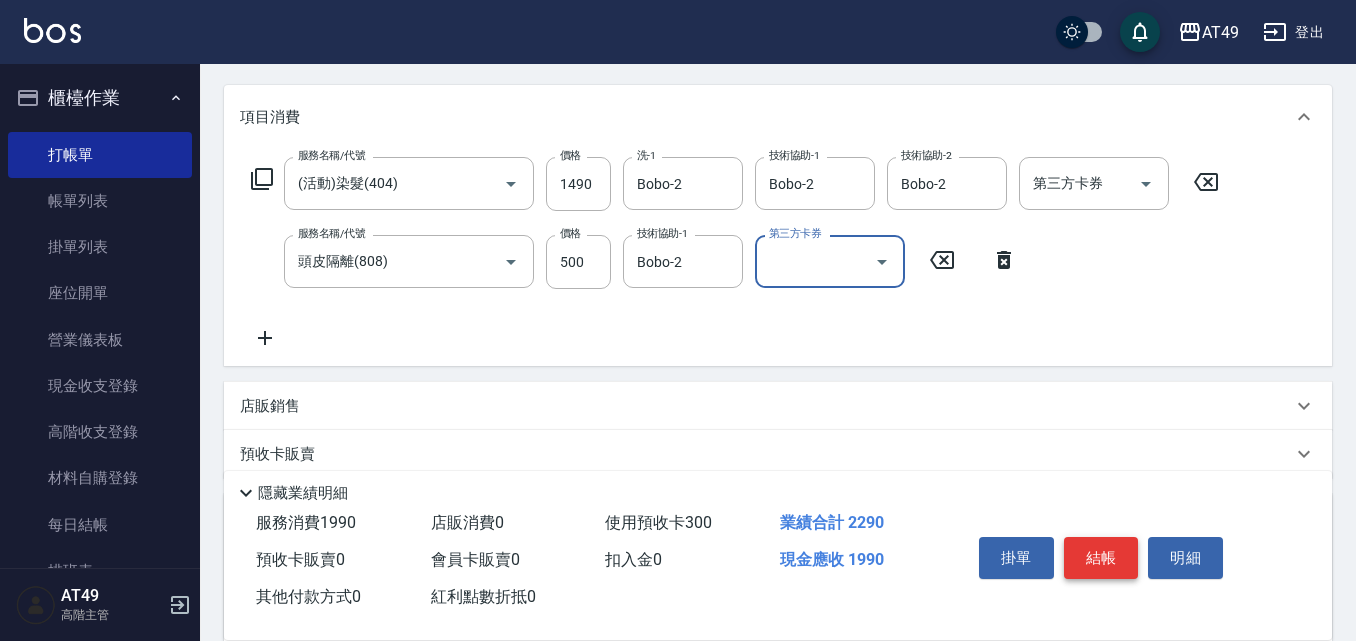 click on "結帳" at bounding box center [1101, 558] 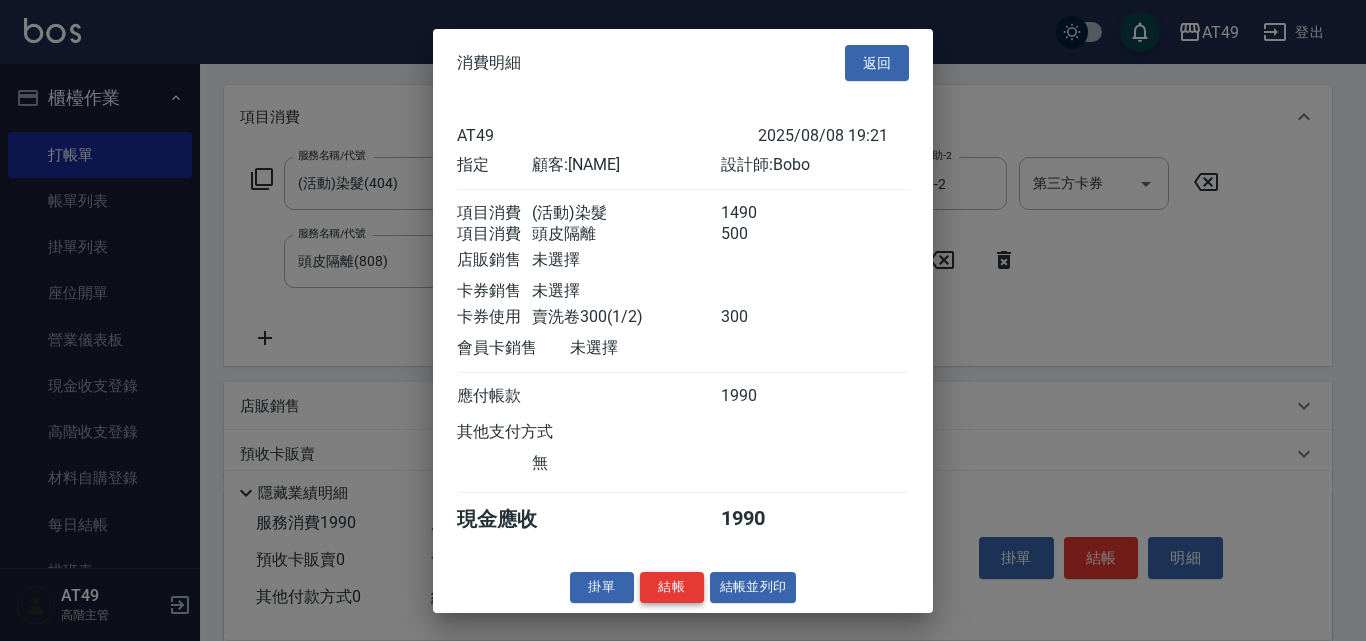click on "結帳" at bounding box center (672, 587) 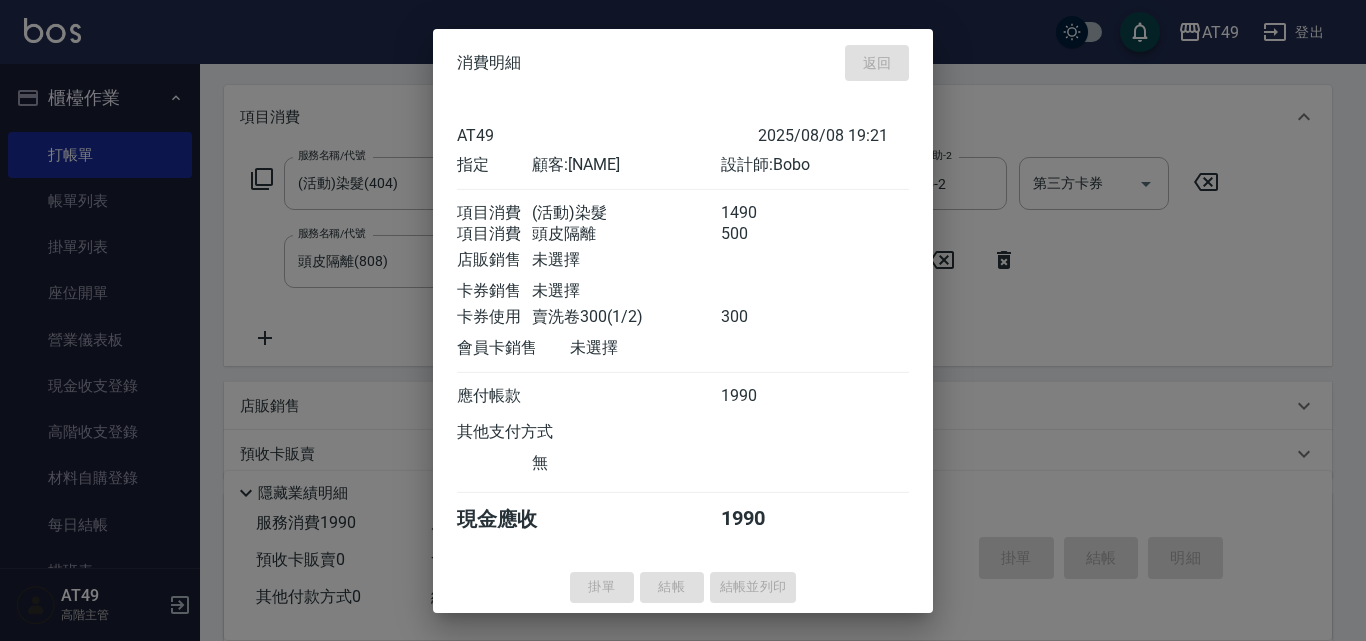 type on "2025/08/08 19:22" 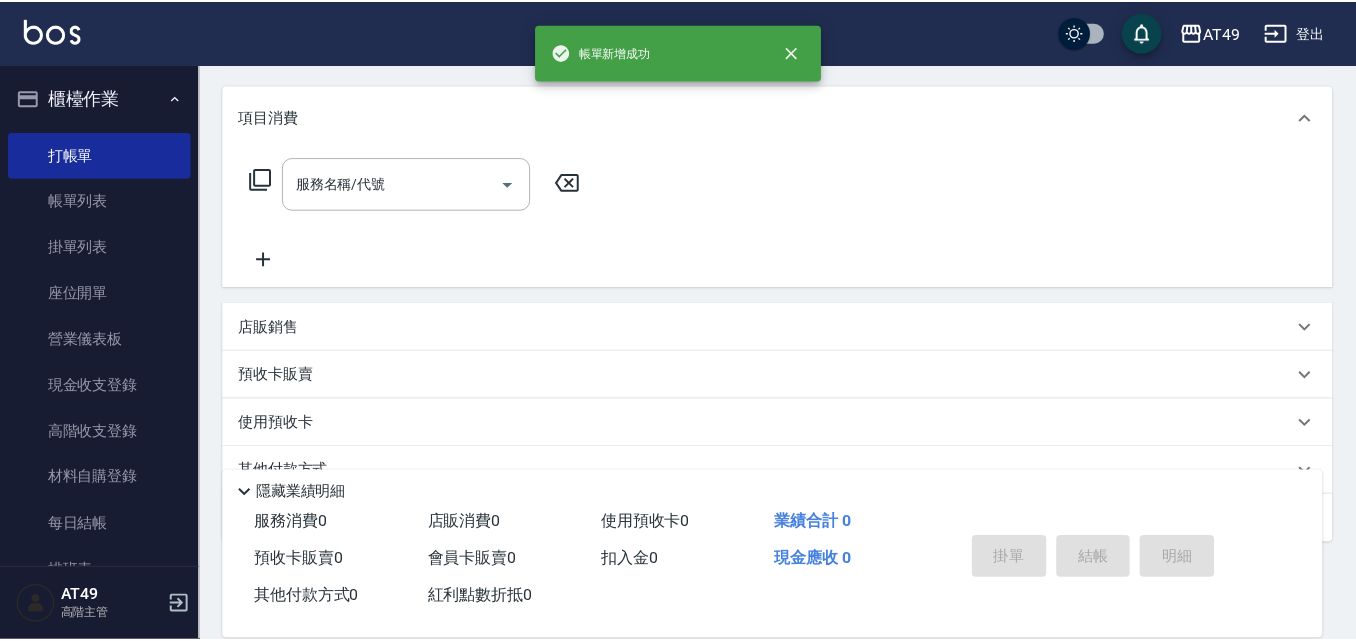 scroll, scrollTop: 0, scrollLeft: 0, axis: both 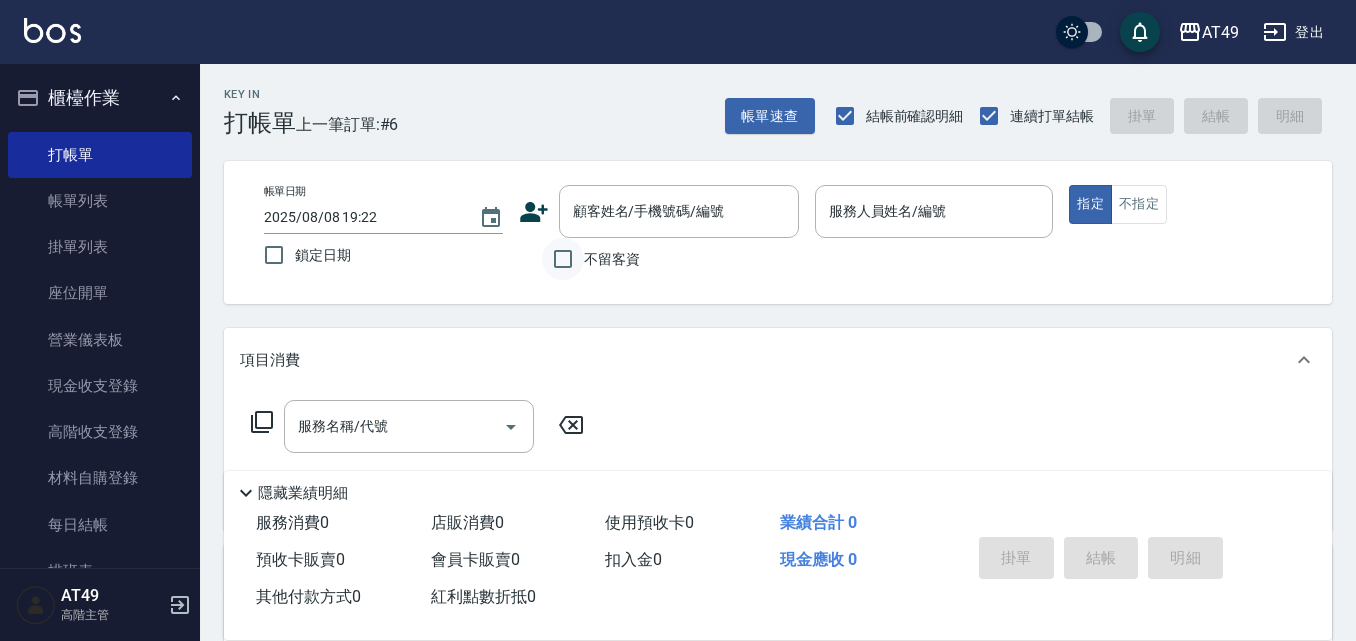 click on "不留客資" at bounding box center (563, 259) 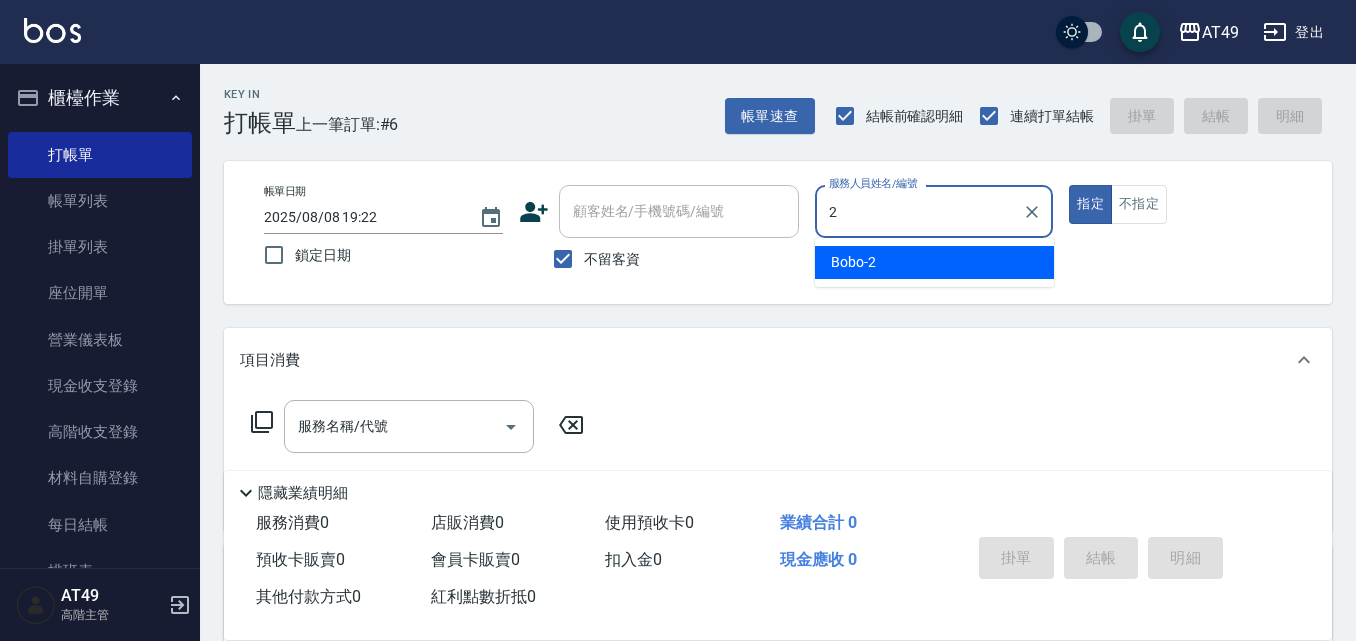 type on "Bobo-2" 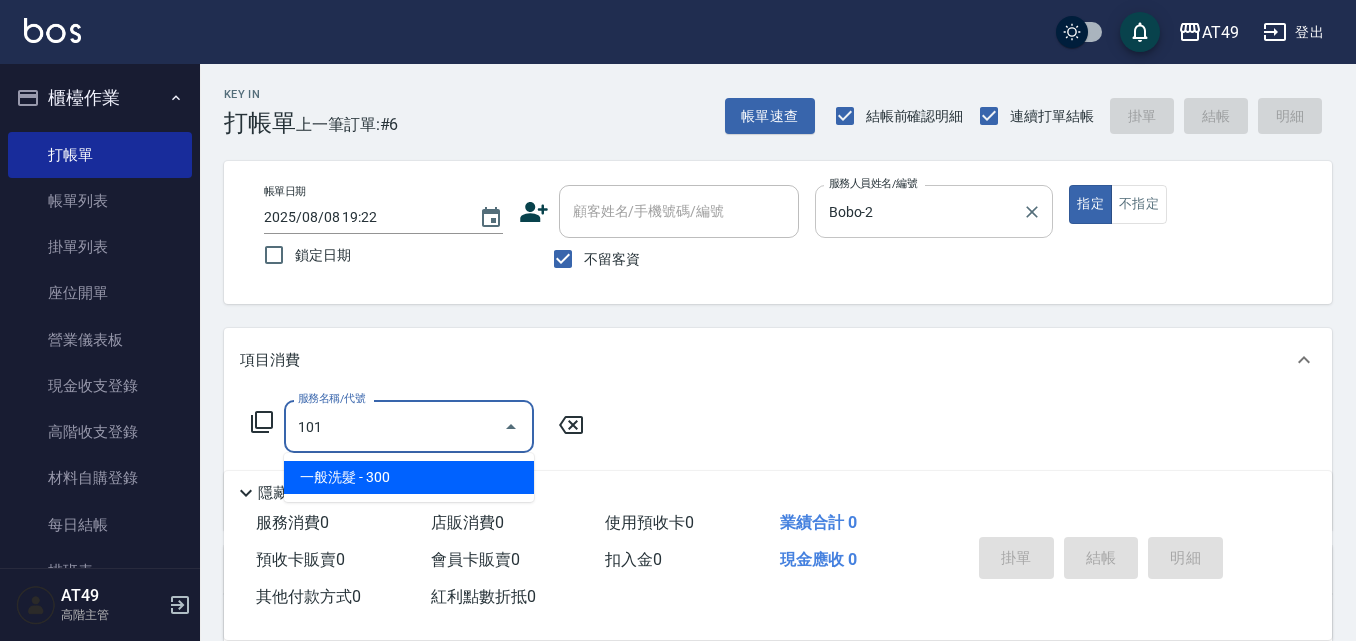 type on "一般洗髮(101)" 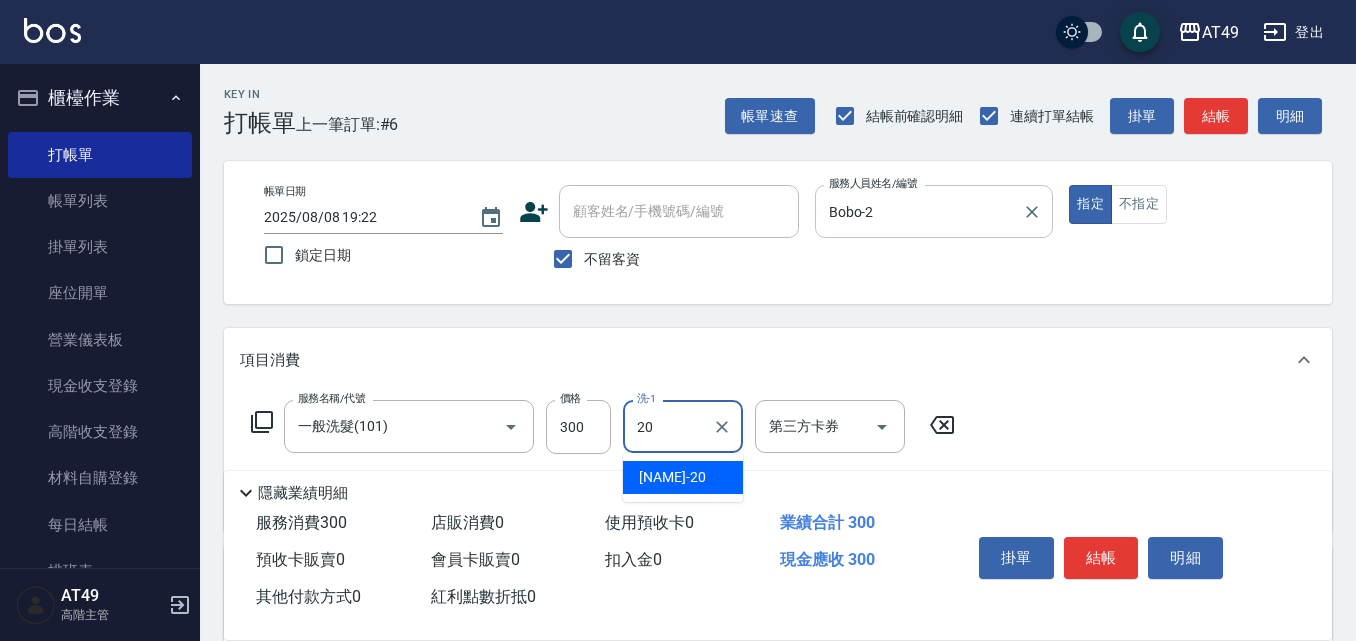 type on "[NAME]-20" 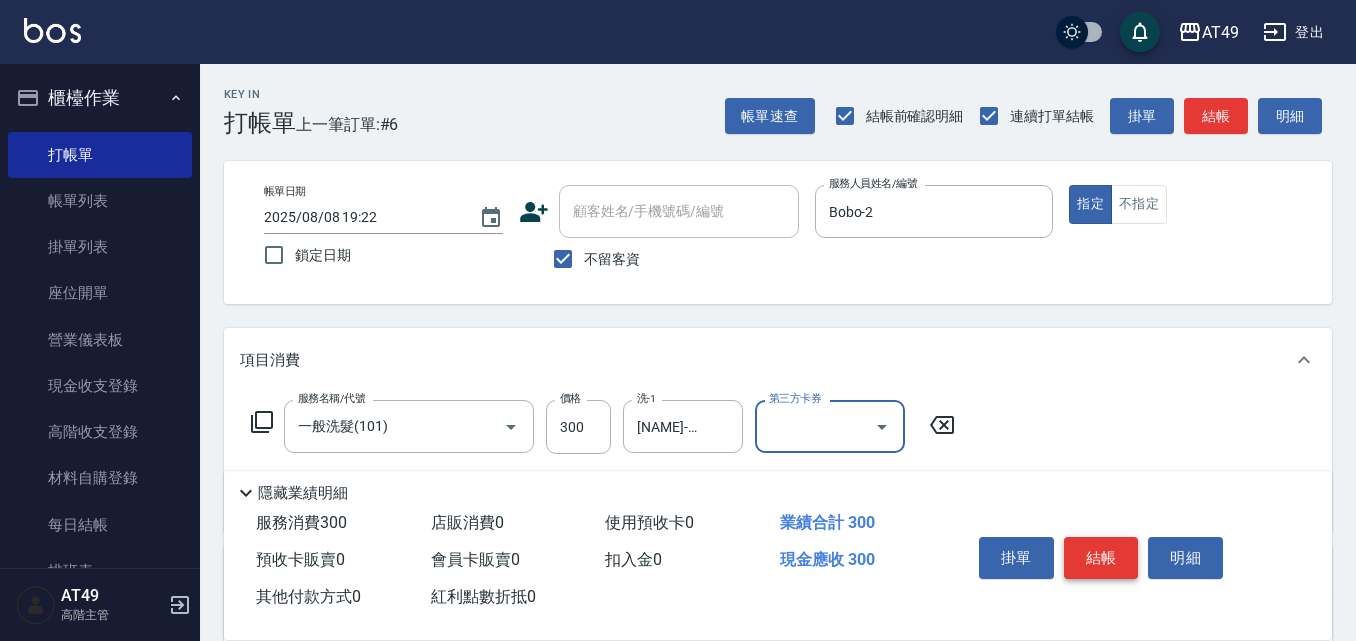 click on "結帳" at bounding box center (1101, 558) 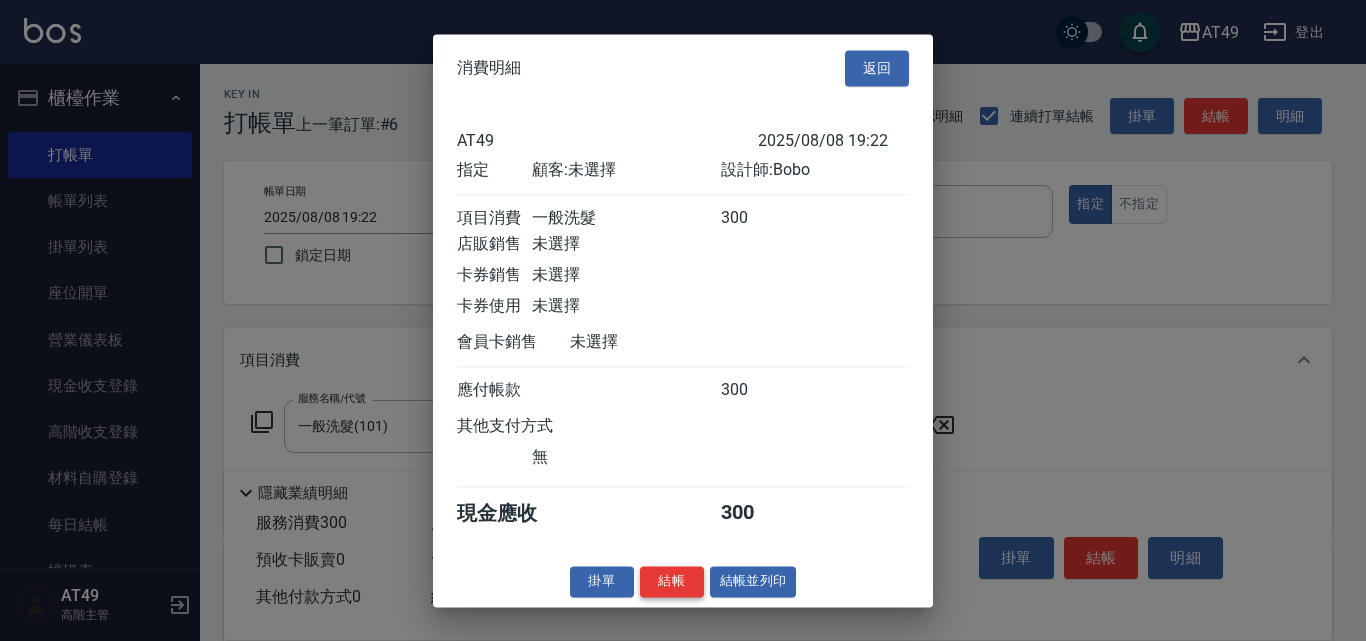 click on "結帳" at bounding box center [672, 581] 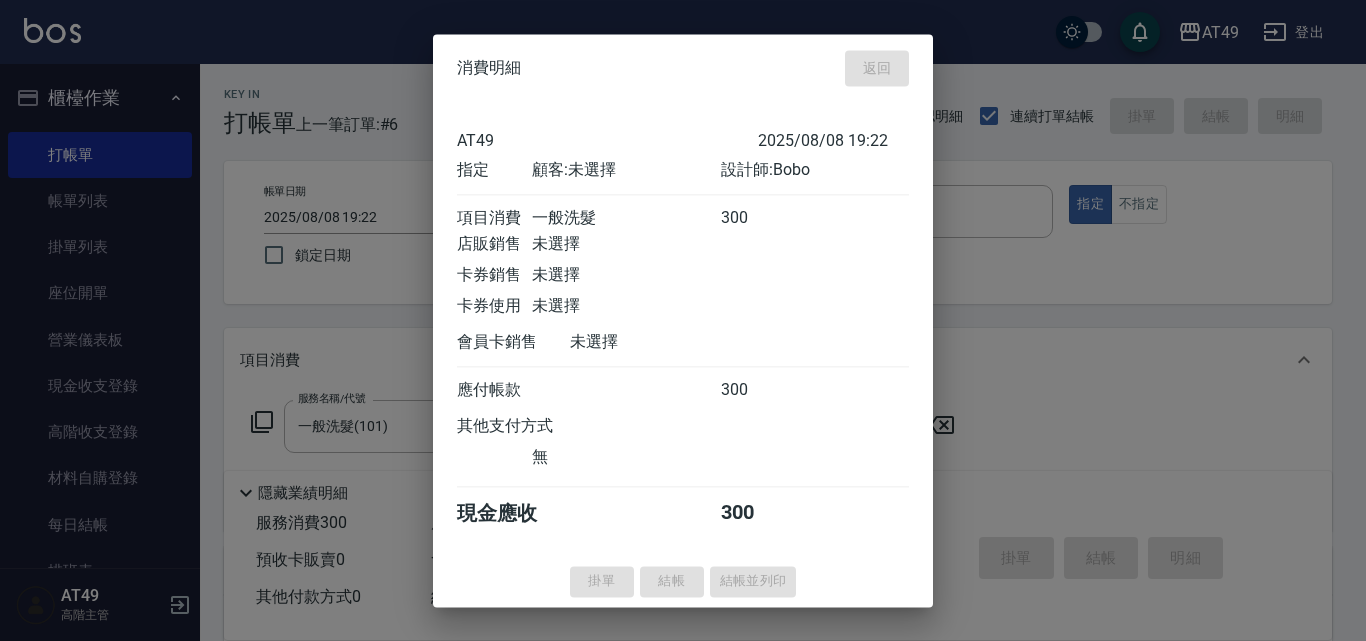 type 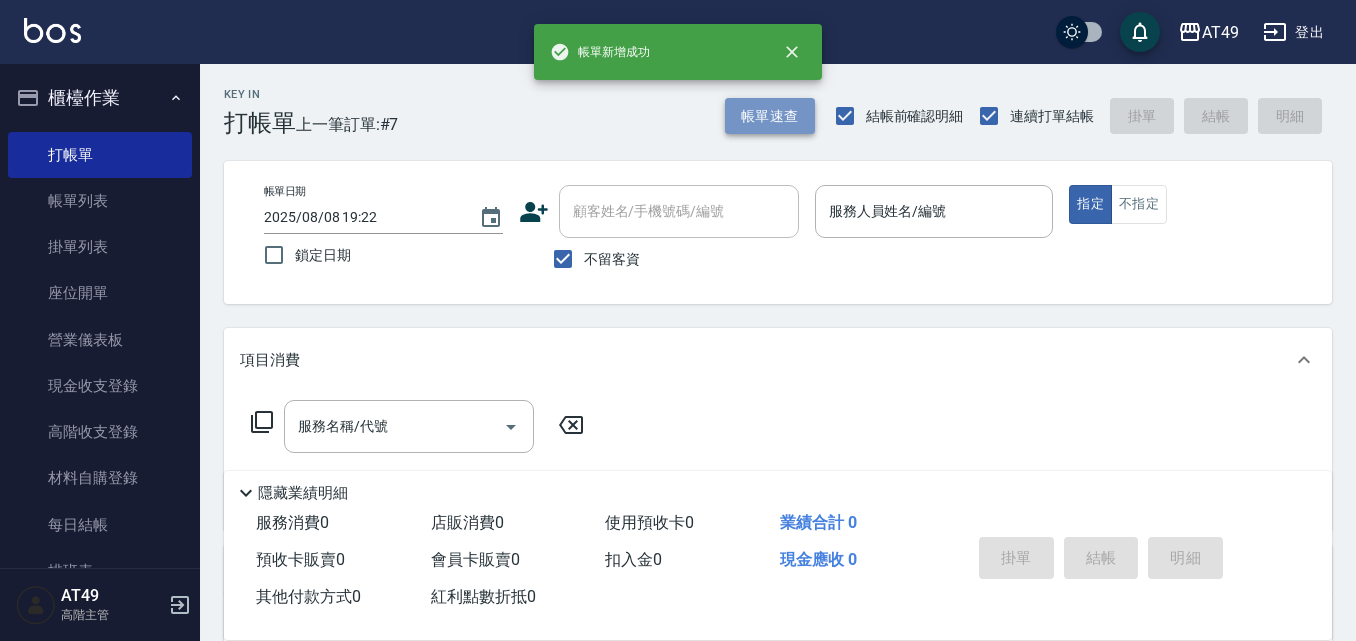 click on "帳單速查" at bounding box center (770, 116) 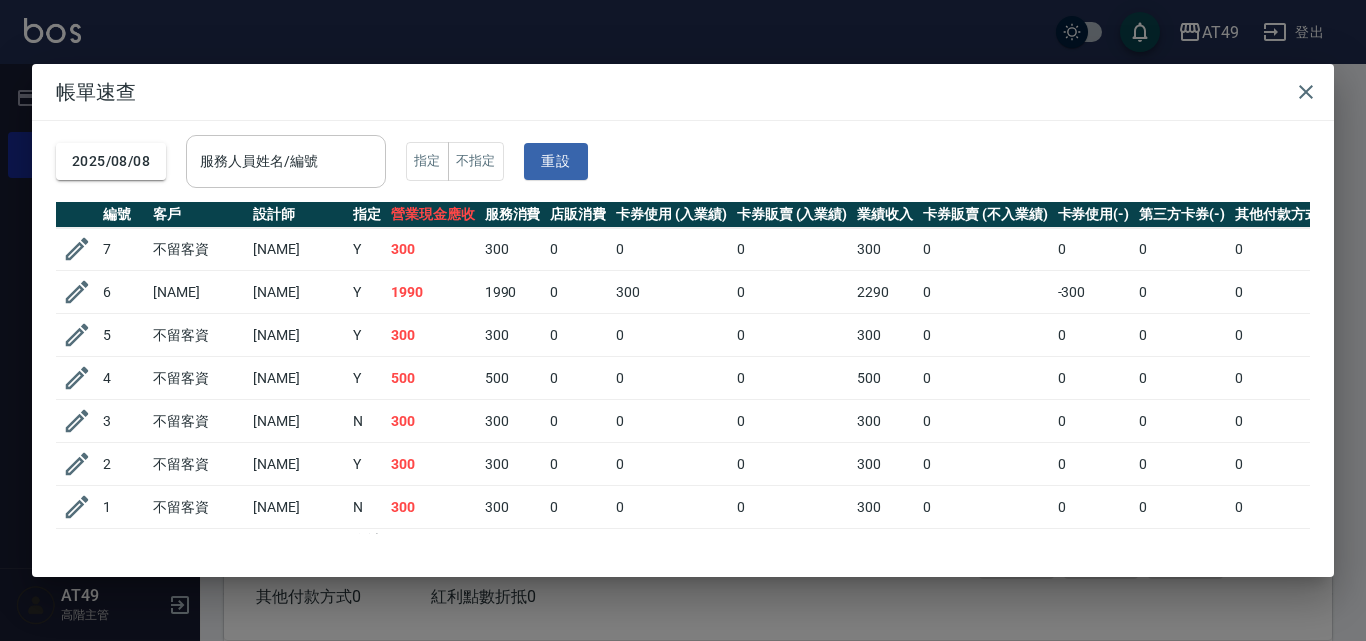 click on "服務人員姓名/編號" at bounding box center [286, 161] 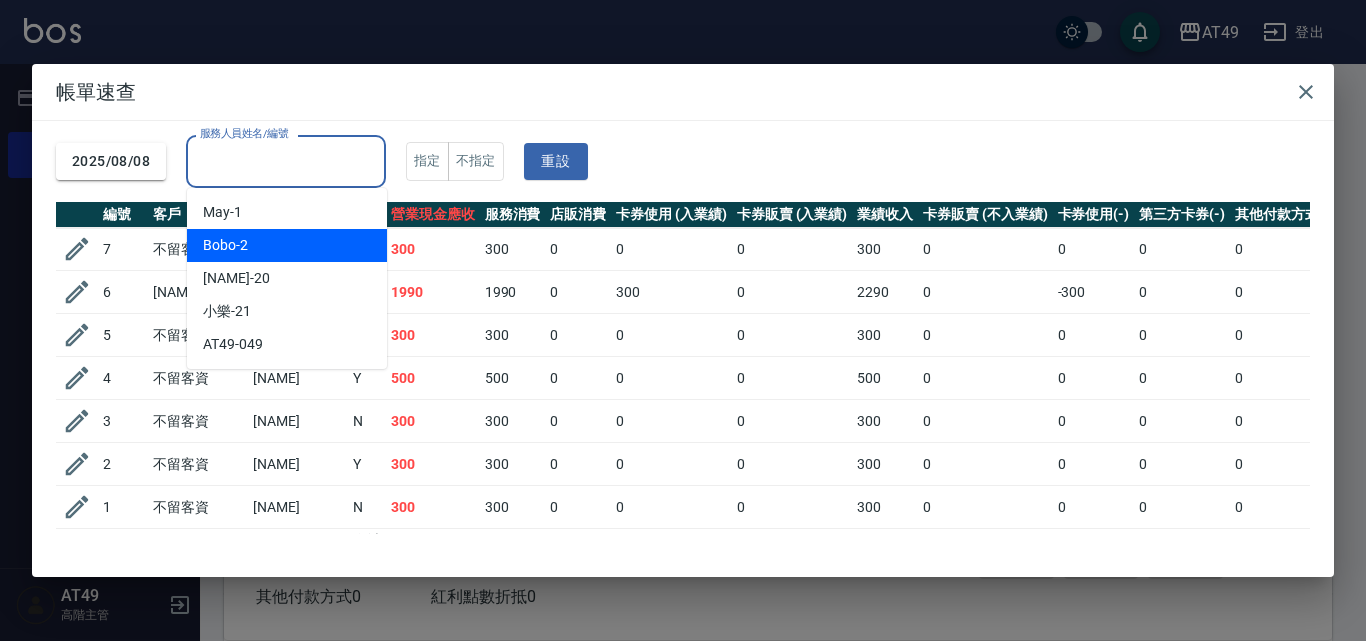 click on "[NAME] -2" at bounding box center (287, 245) 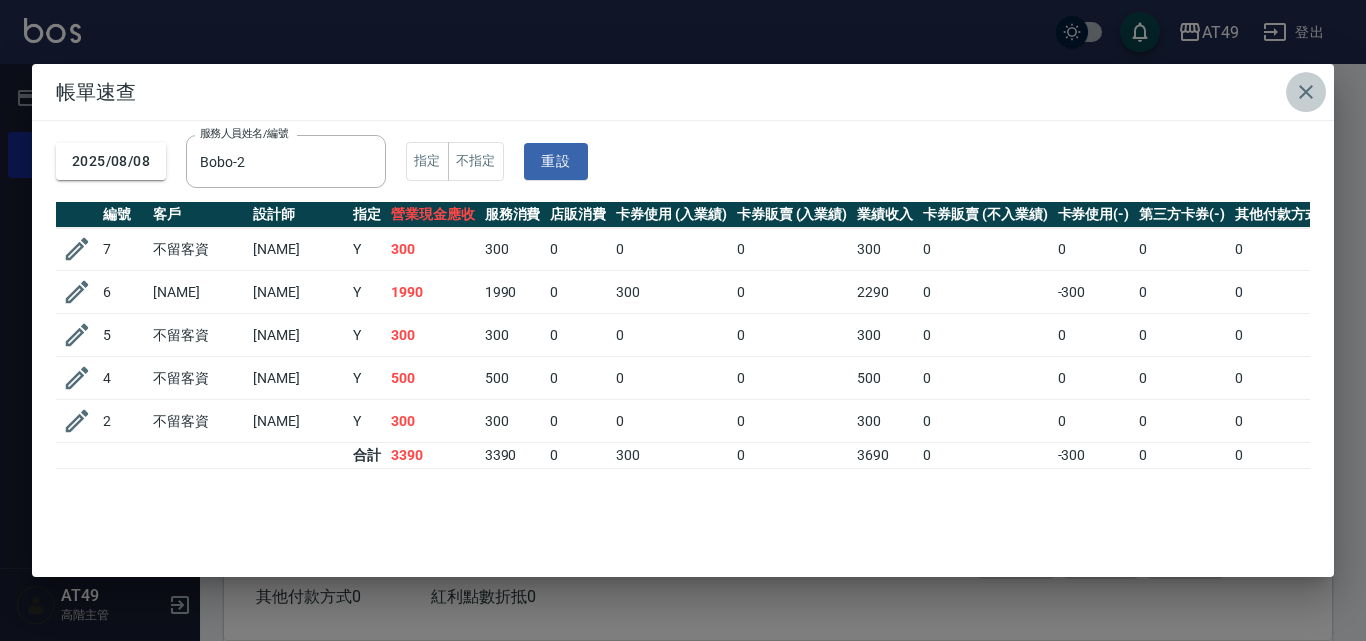 click 